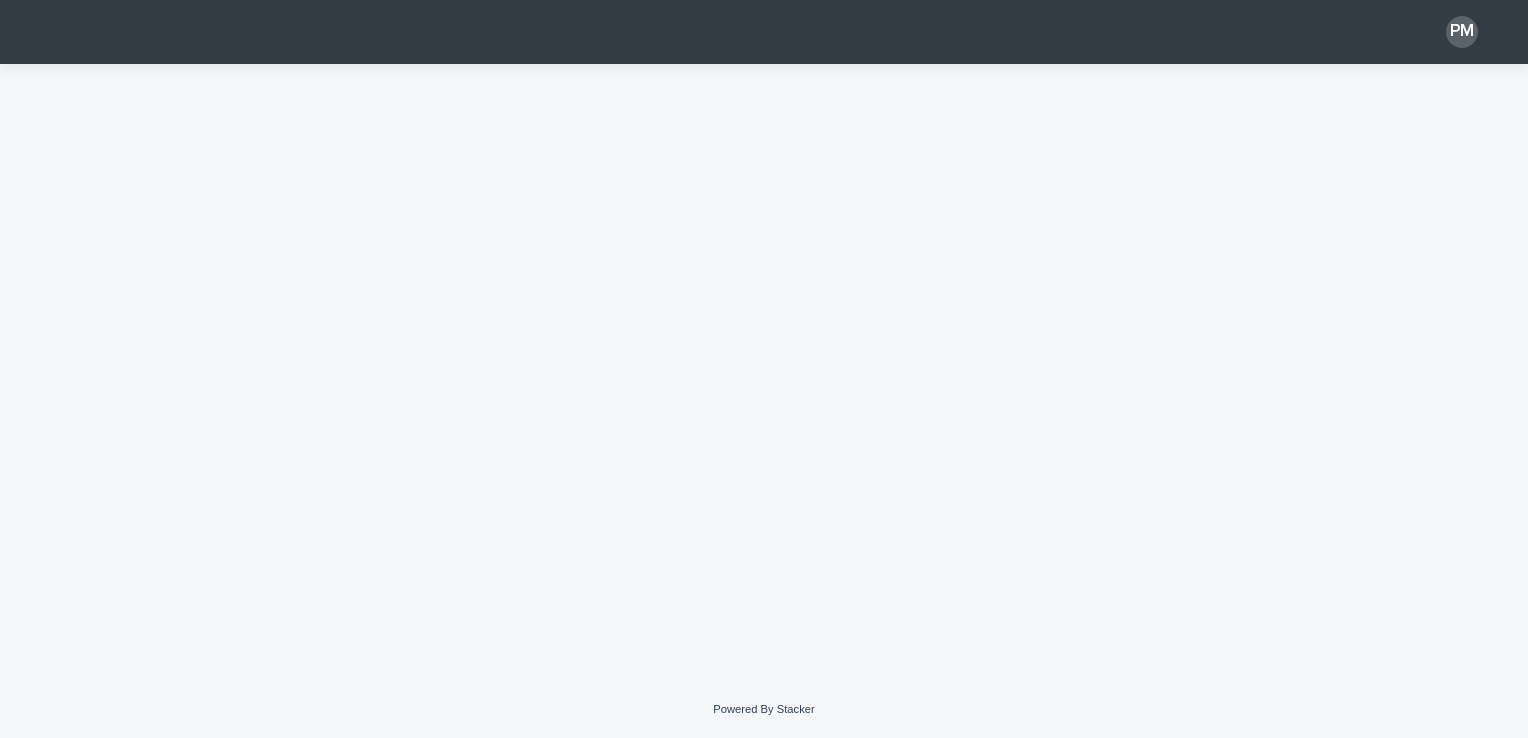 scroll, scrollTop: 0, scrollLeft: 0, axis: both 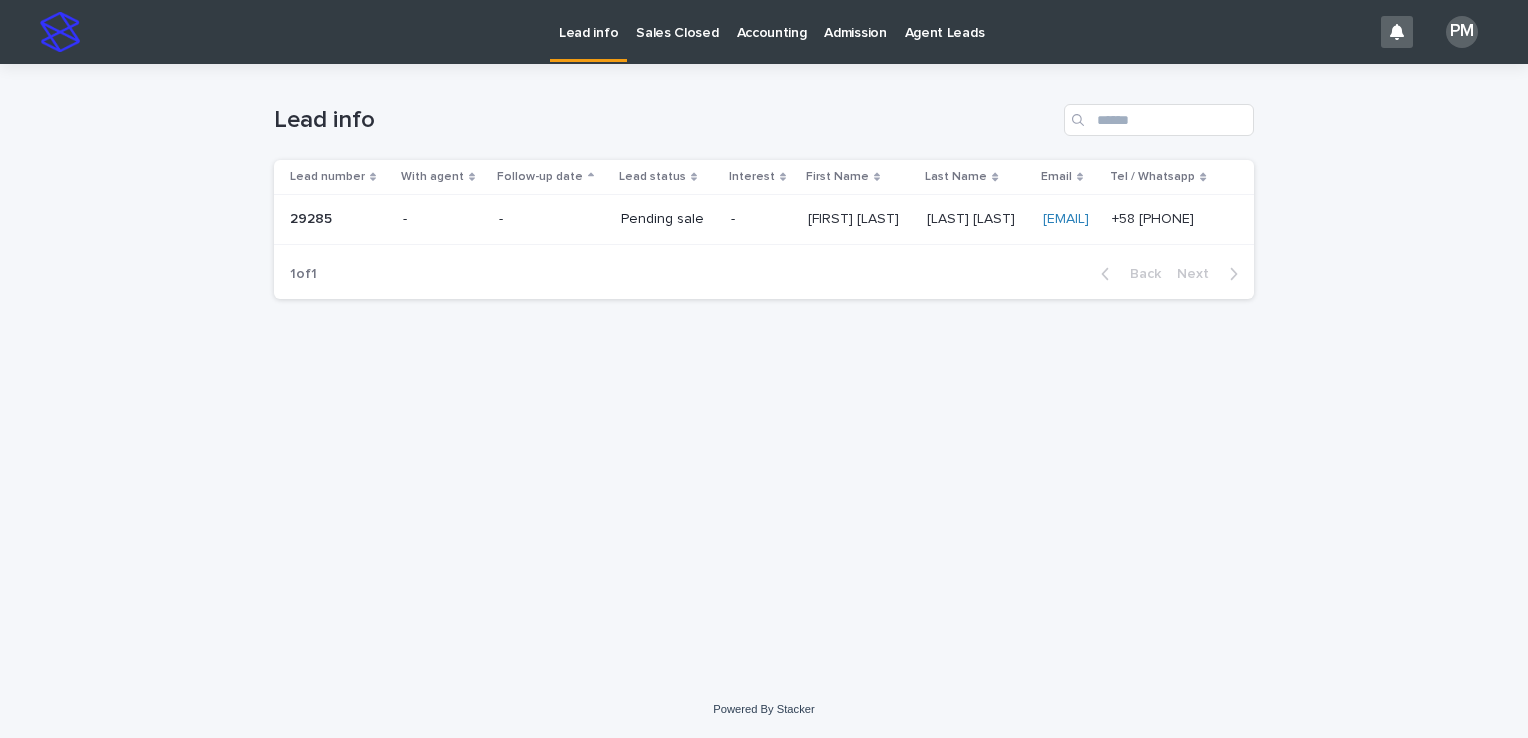 click on "Loading... Saving… Loading... Saving… Lead info Lead number With agent Follow-up date Lead status Interest First Name Last Name Email Tel /Whatsapp 29285 29285   - - Pending sale - [FIRST] [LAST] [FIRST] [LAST]   [LAST] [LAST]   [EMAIL] [EMAIL]   +58 [PHONE] +58 [PHONE]   1  of  1 Back Next" at bounding box center (764, 347) 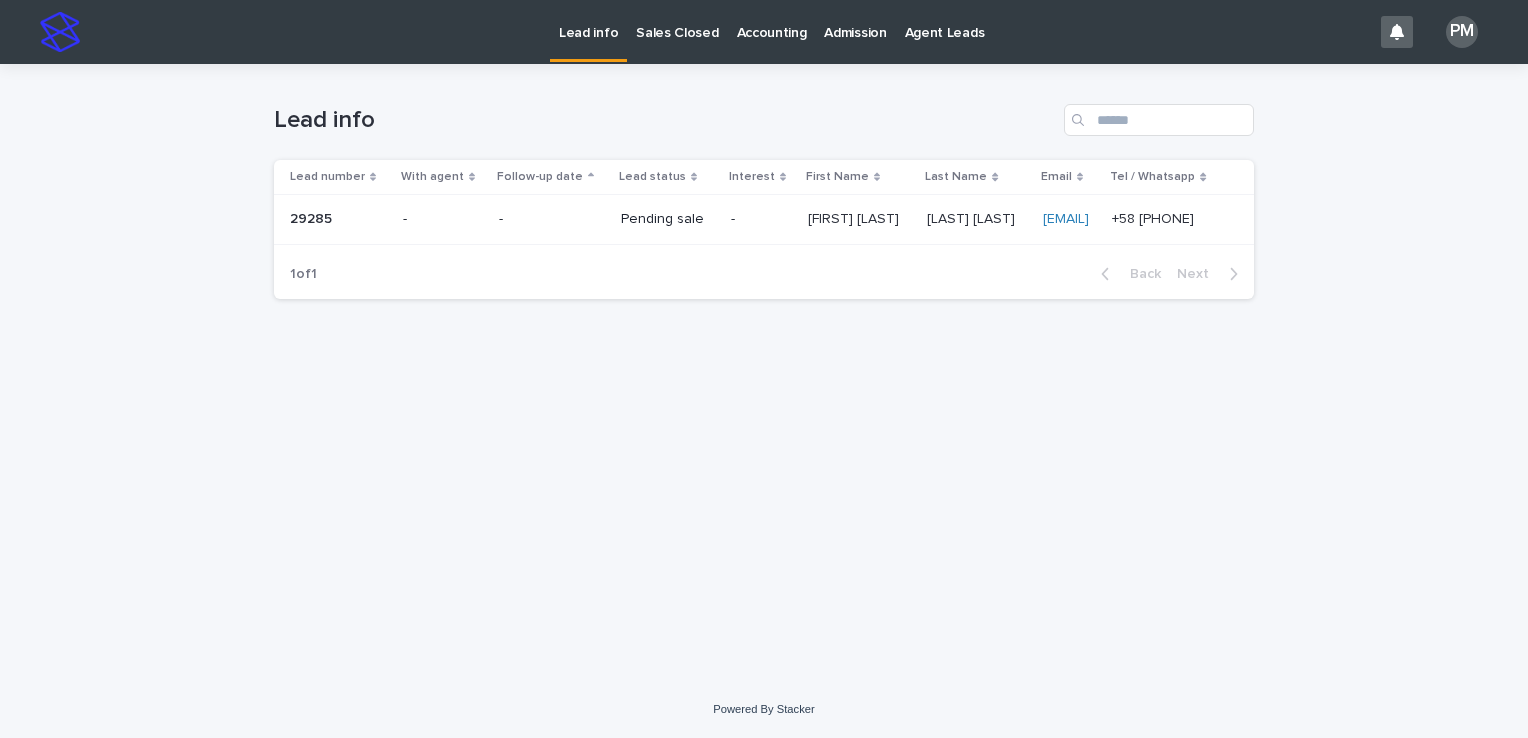 click on "Pending sale" at bounding box center [668, 219] 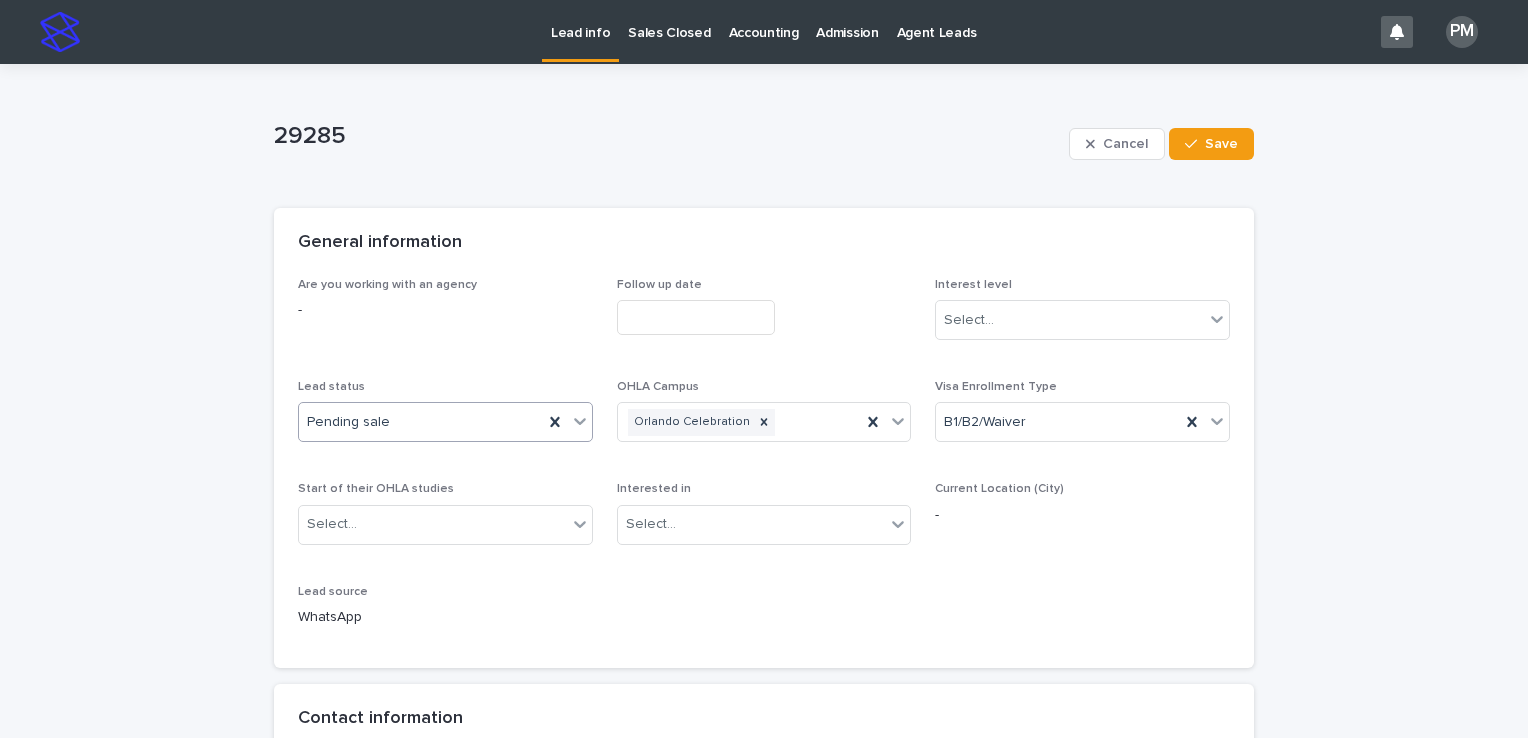 click 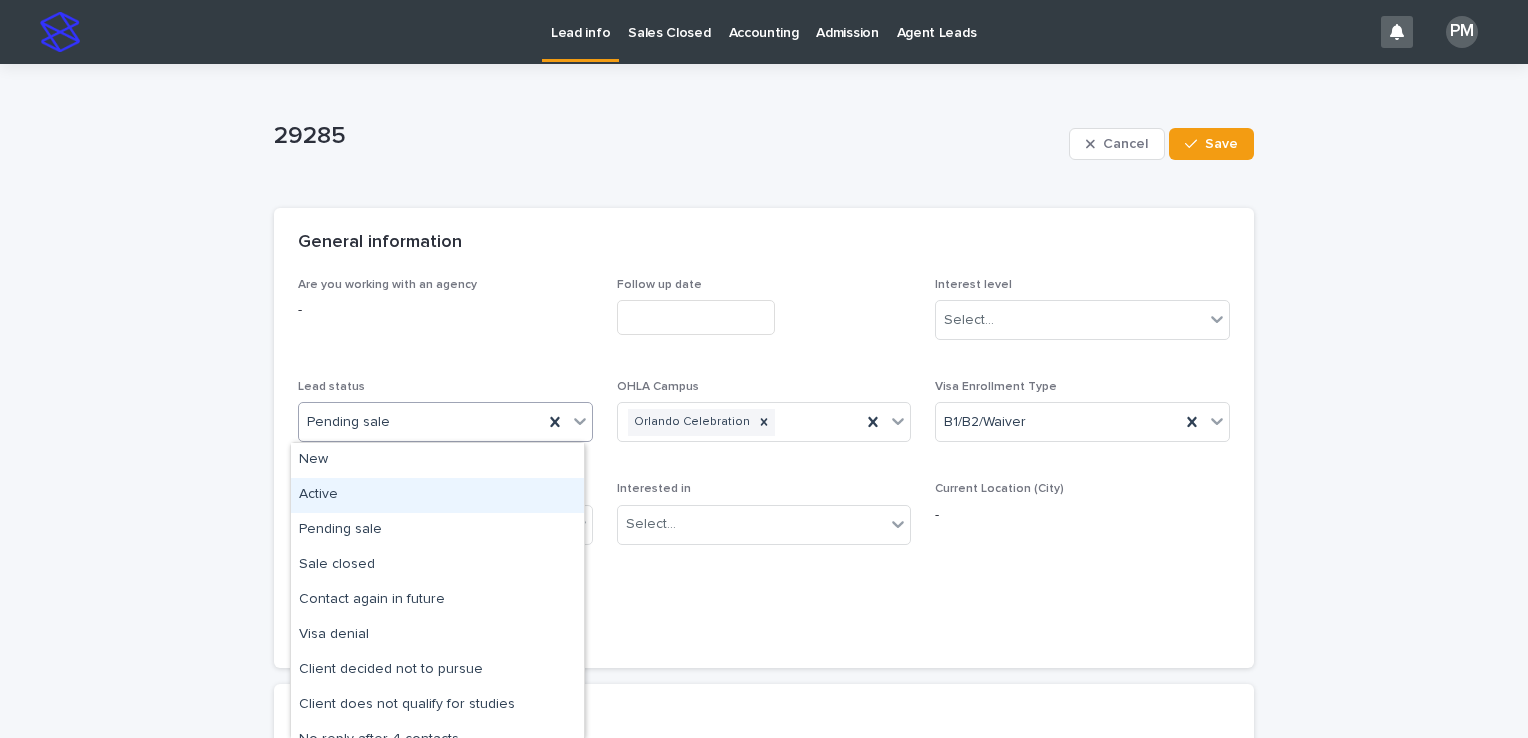 click on "Active" at bounding box center (437, 495) 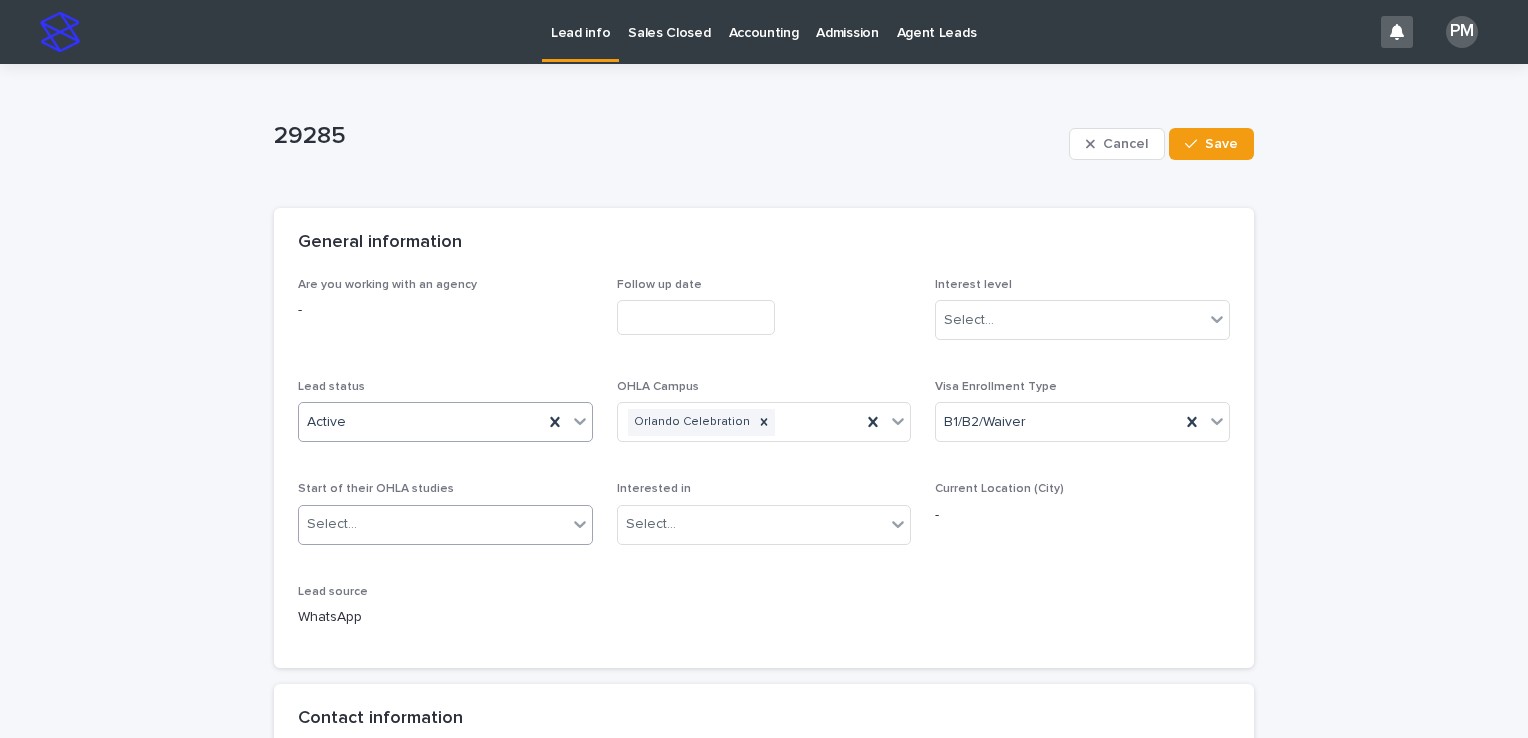 click 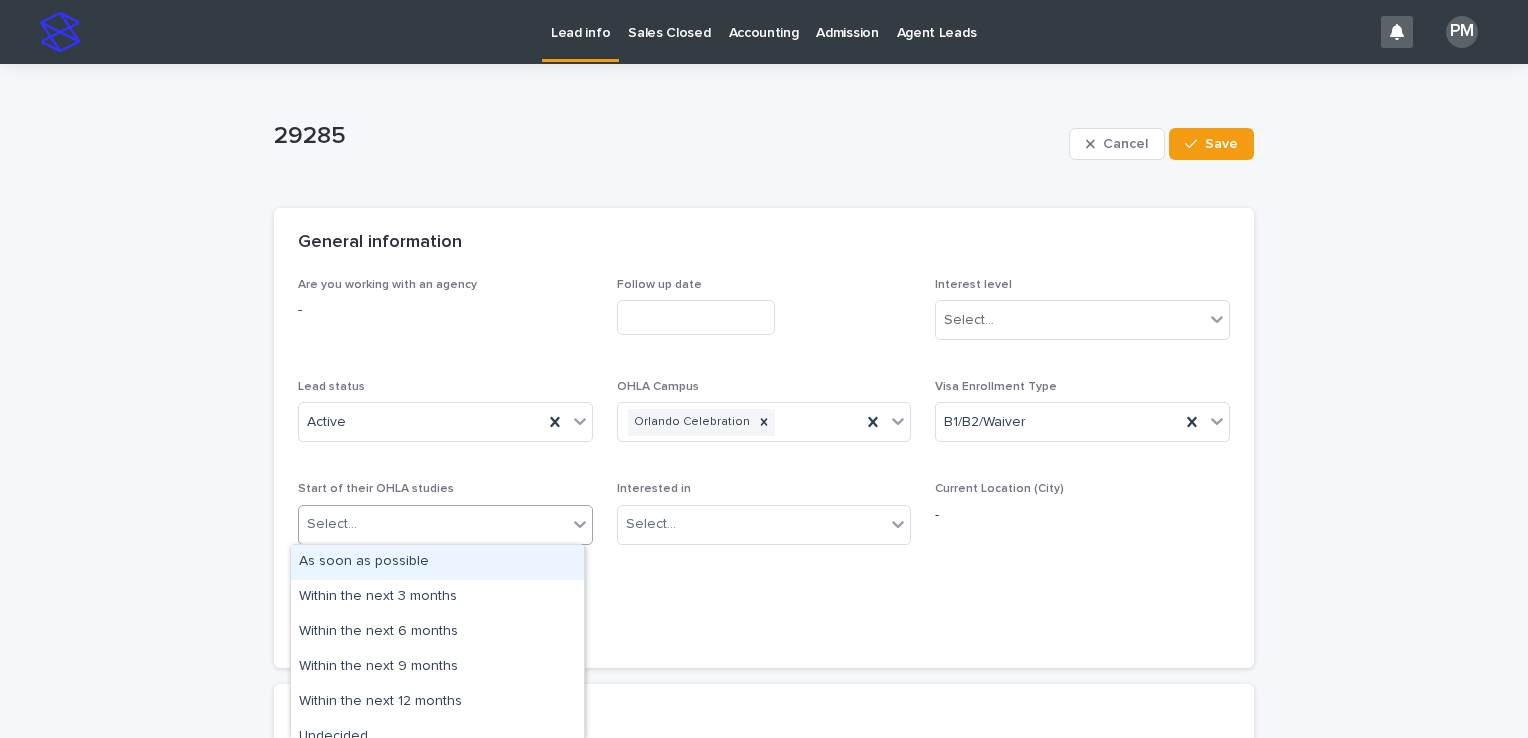 click on "As soon as possible" at bounding box center [437, 562] 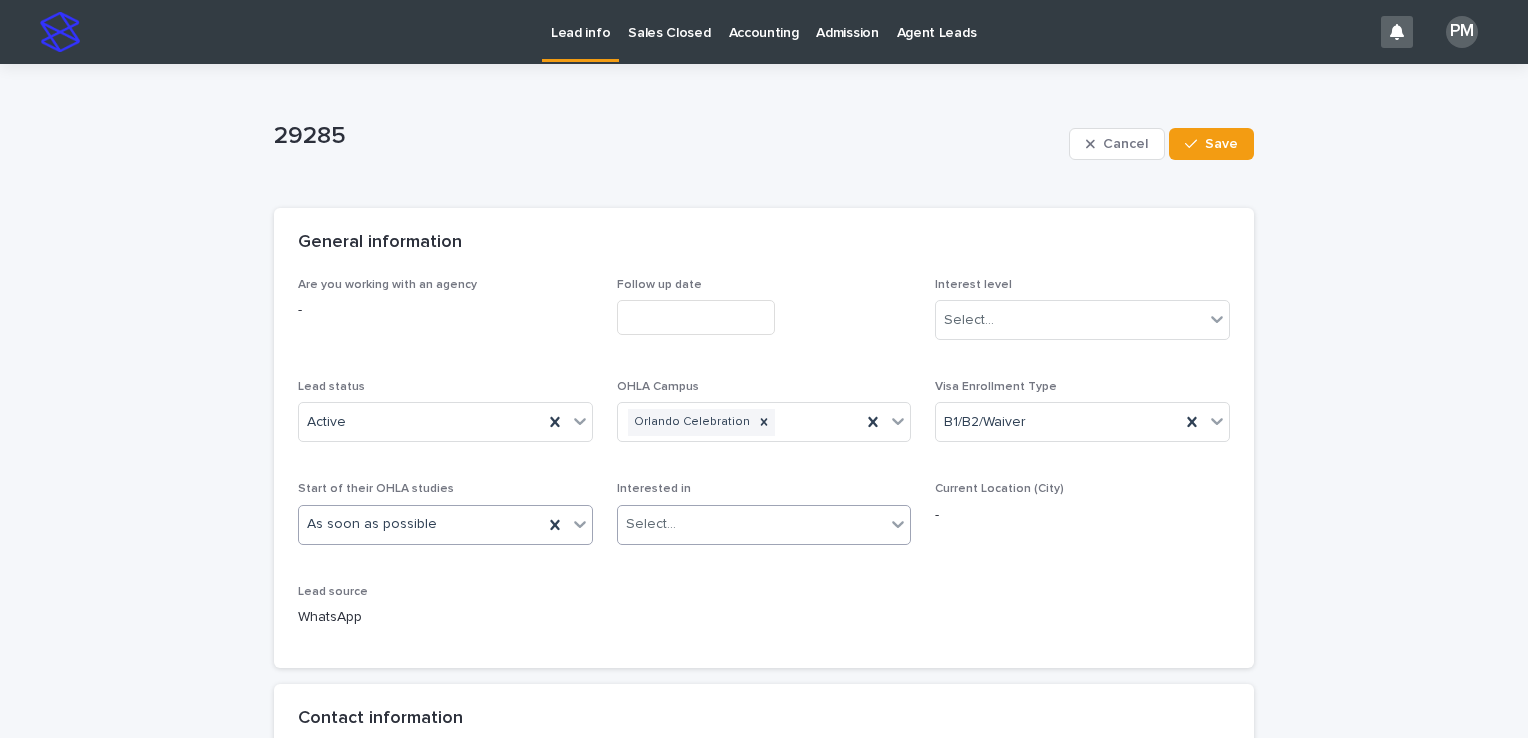 click 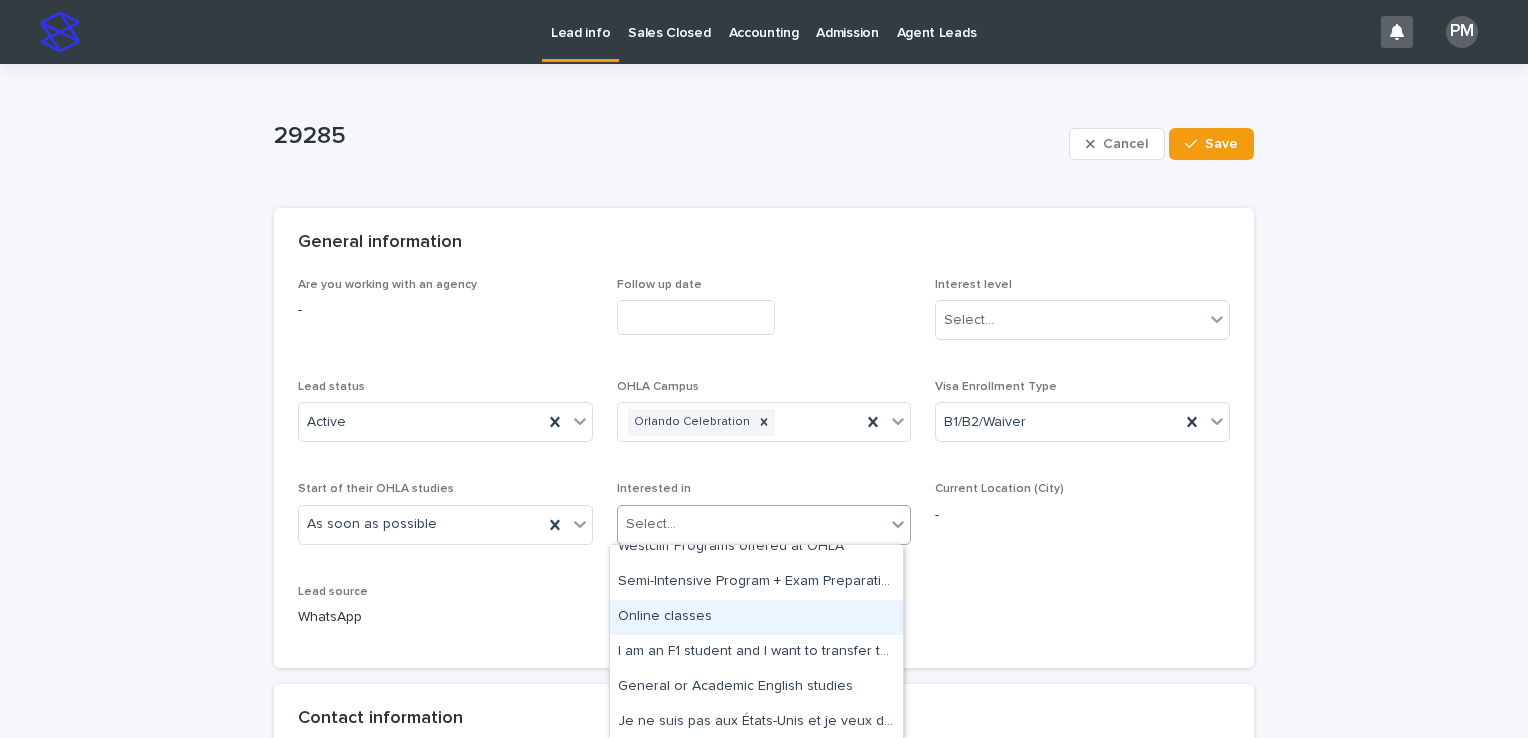 scroll, scrollTop: 0, scrollLeft: 0, axis: both 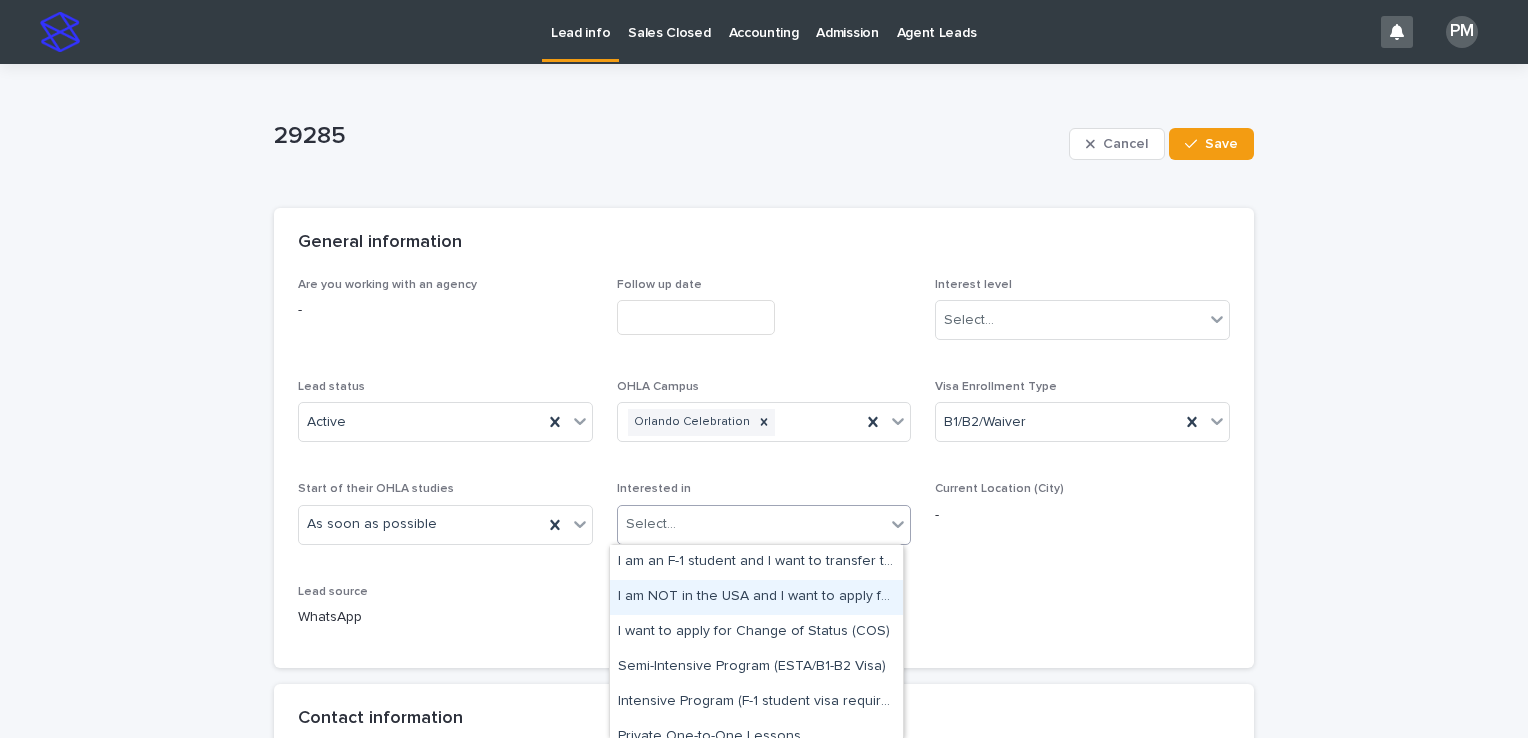 click on "I am NOT in the USA and I want to apply for an F1 visa" at bounding box center [756, 597] 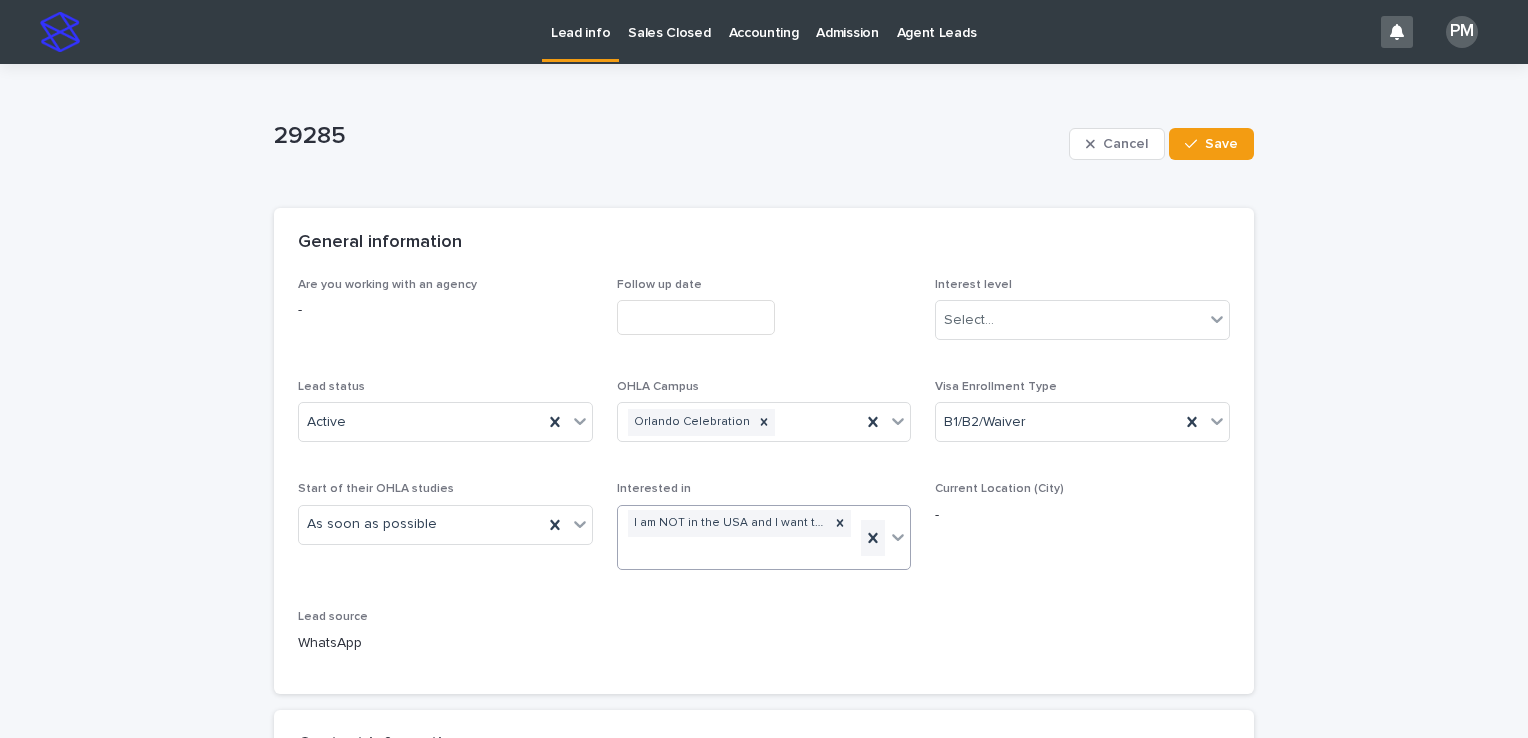 click 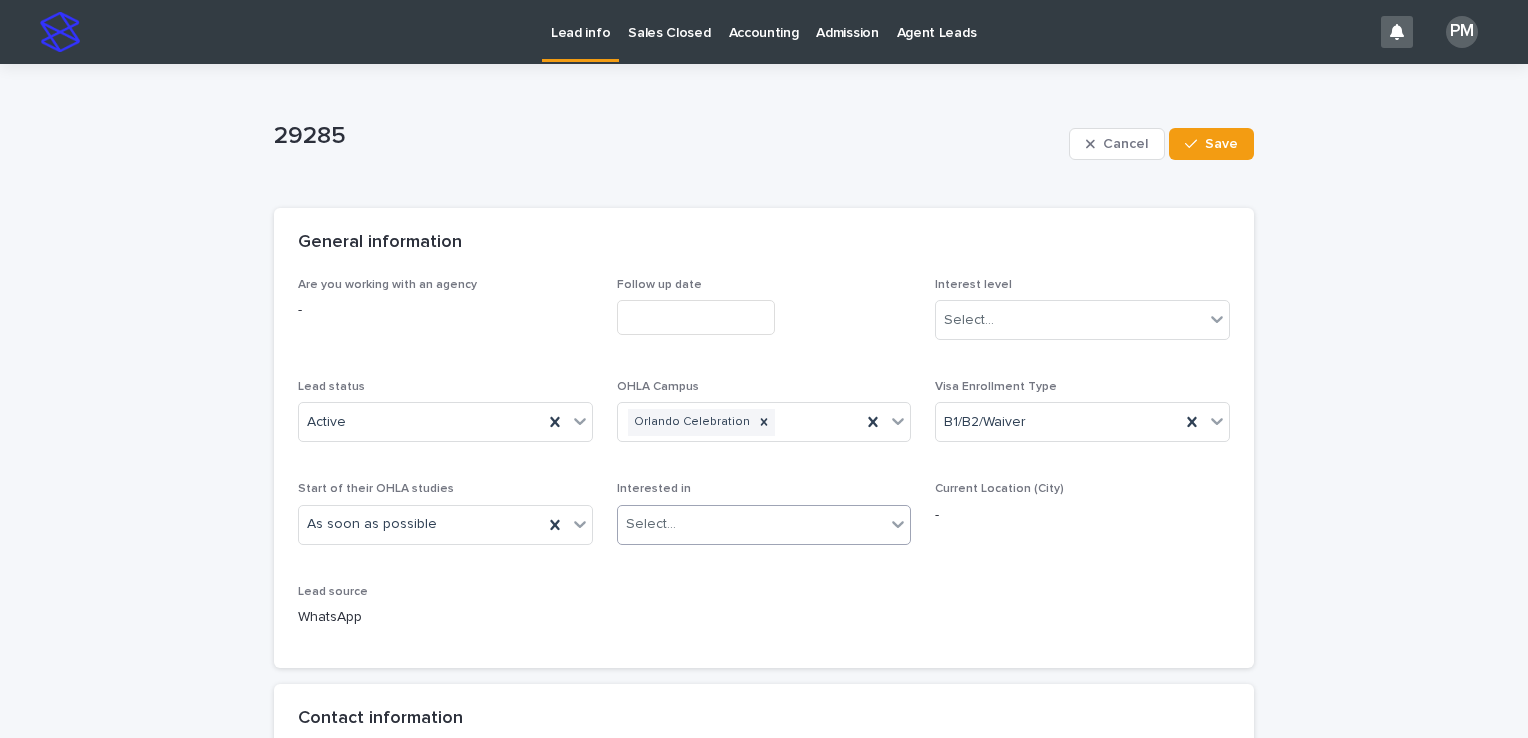 click 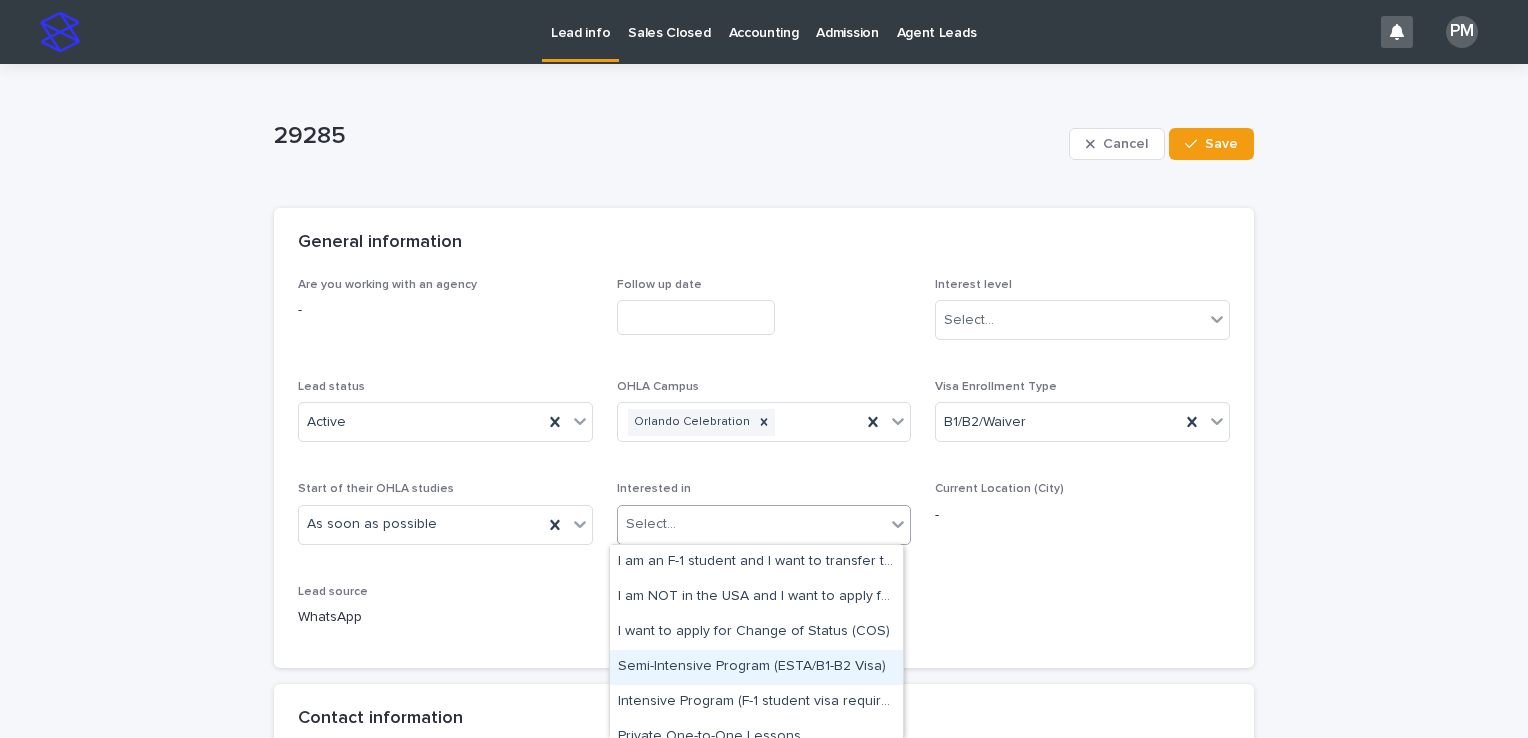 click on "Semi-Intensive Program (ESTA/B1-B2 Visa)" at bounding box center [756, 667] 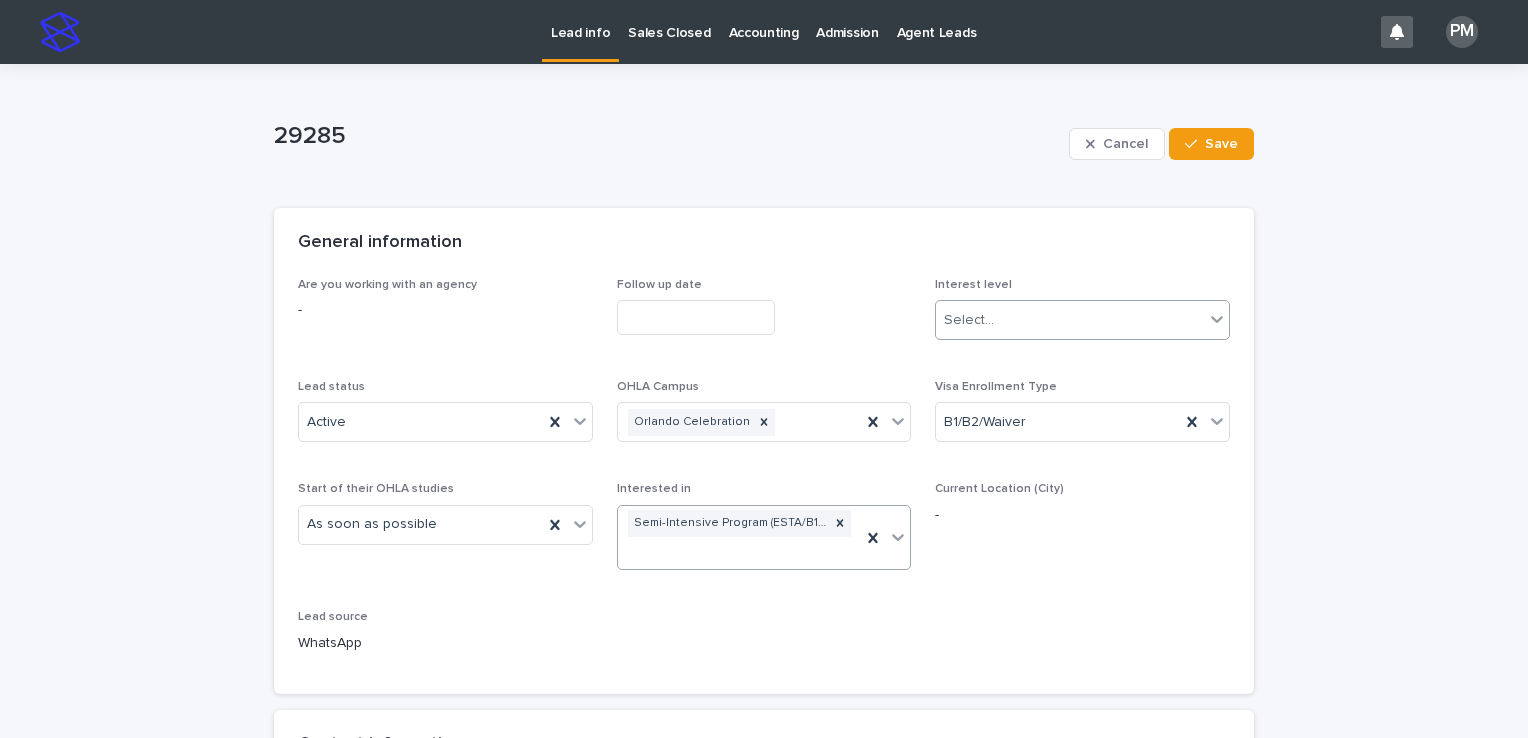 click 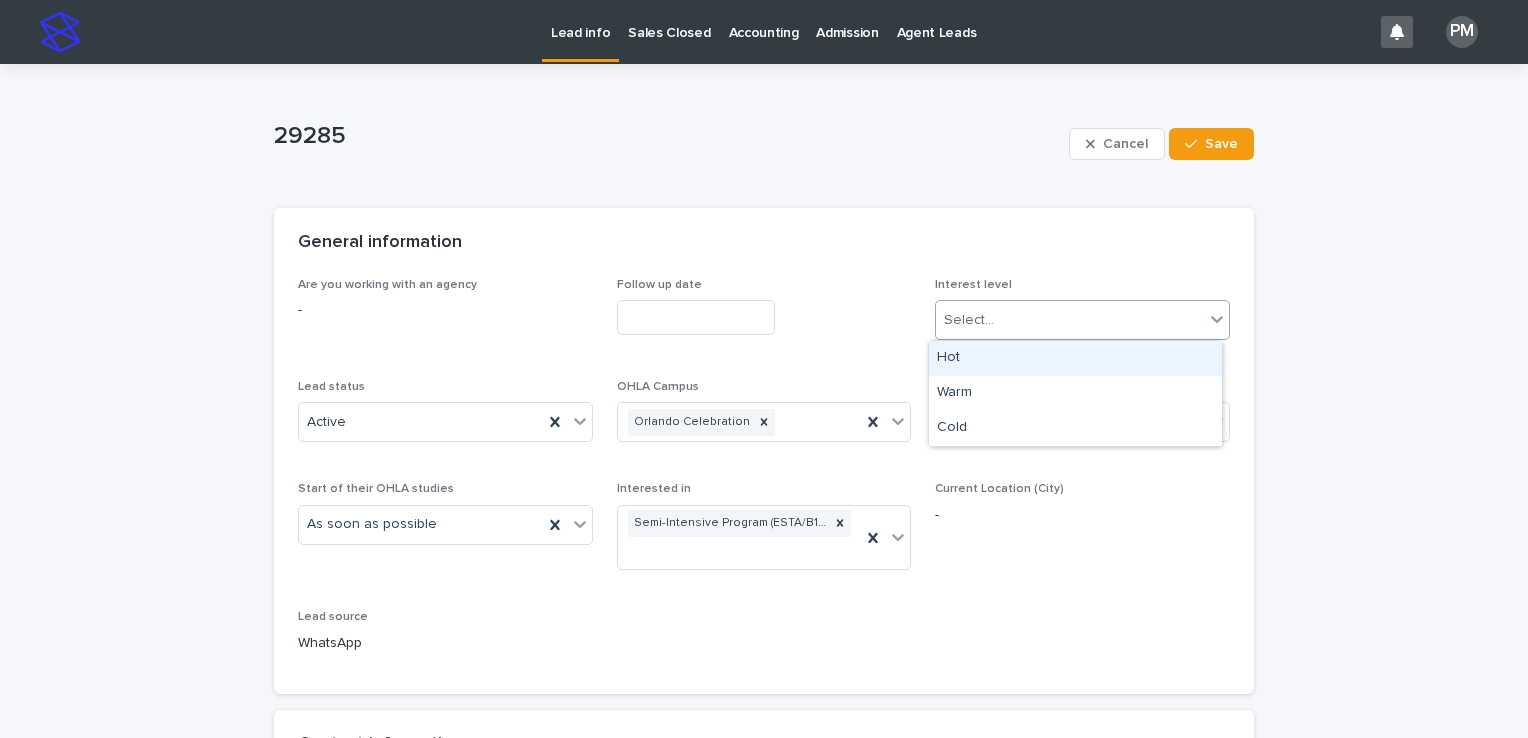 drag, startPoint x: 1032, startPoint y: 376, endPoint x: 1020, endPoint y: 362, distance: 18.439089 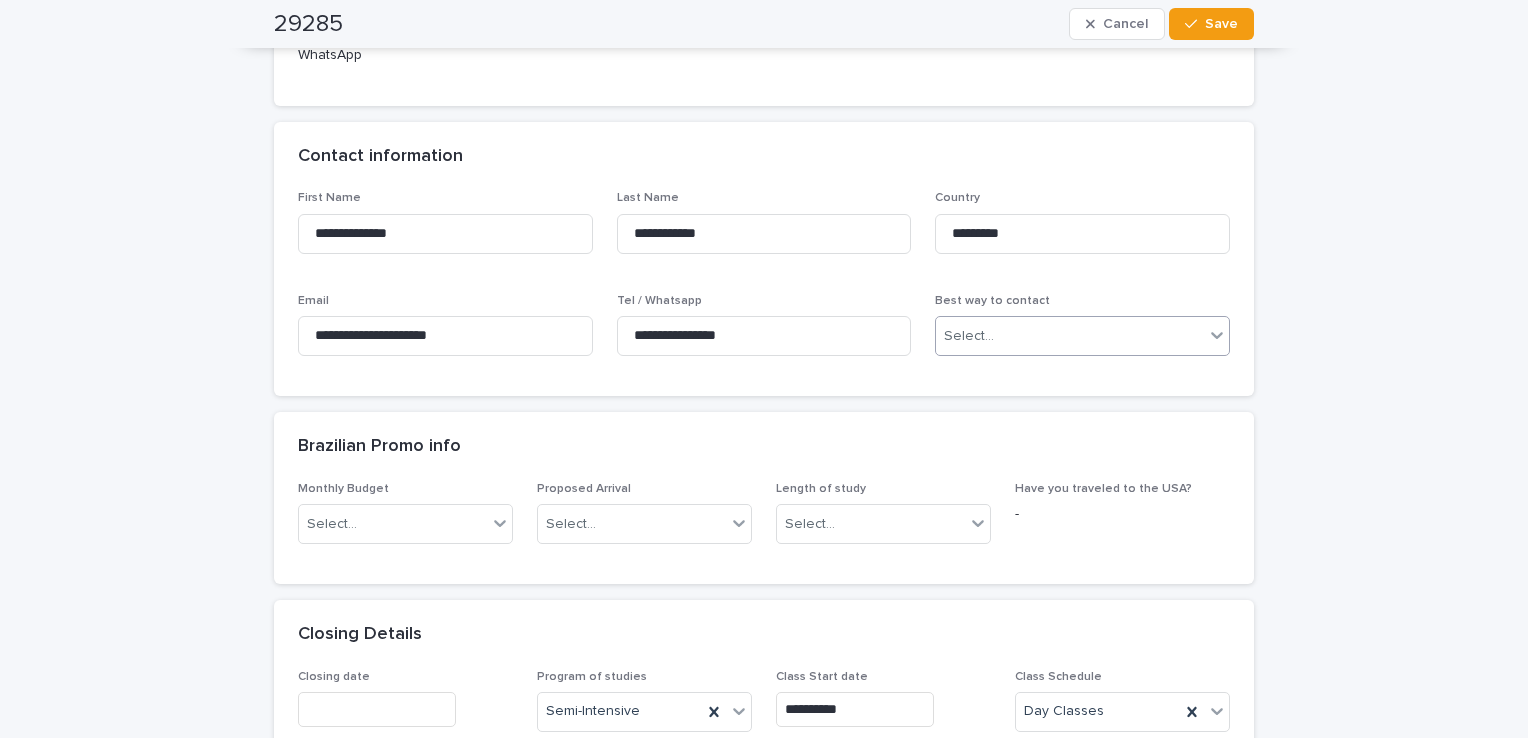 scroll, scrollTop: 600, scrollLeft: 0, axis: vertical 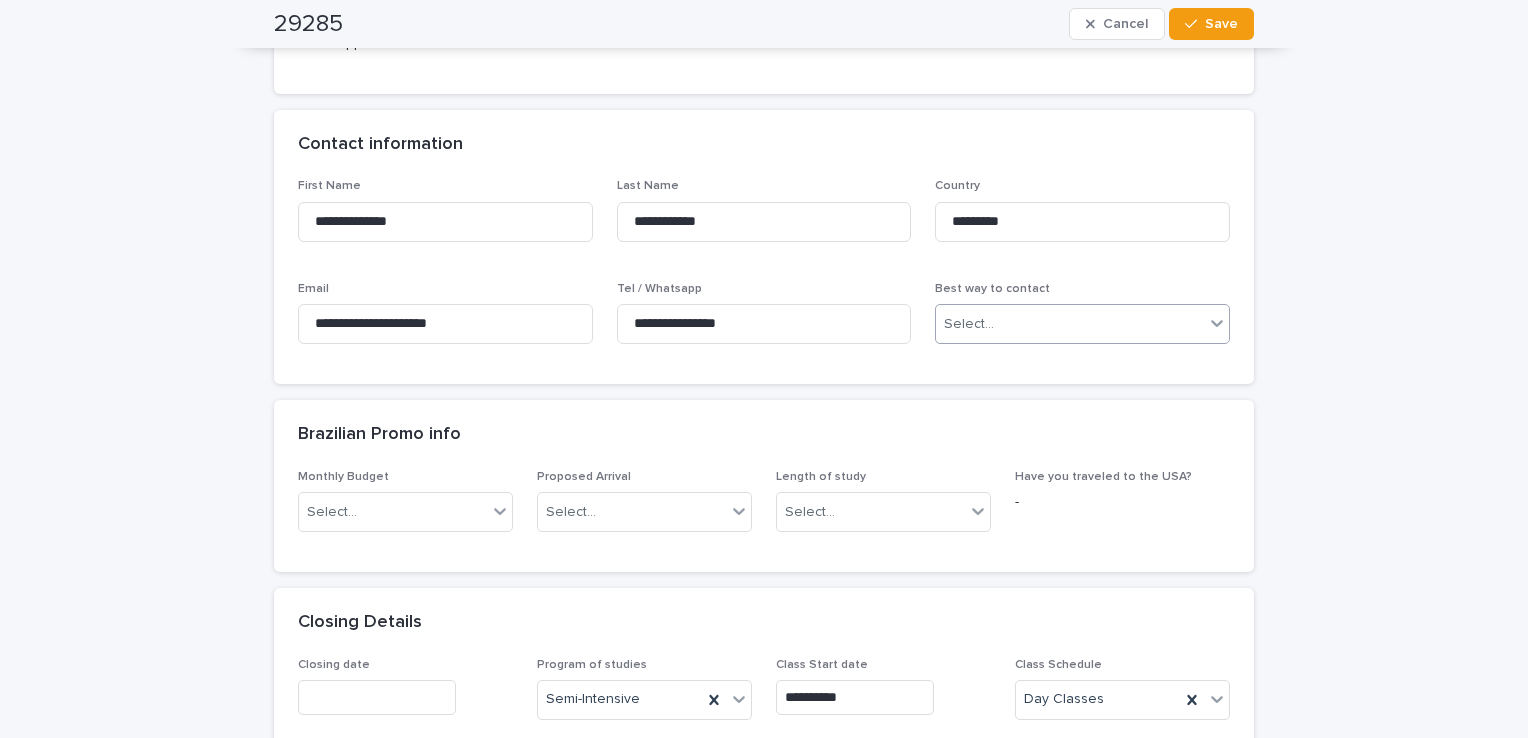 click 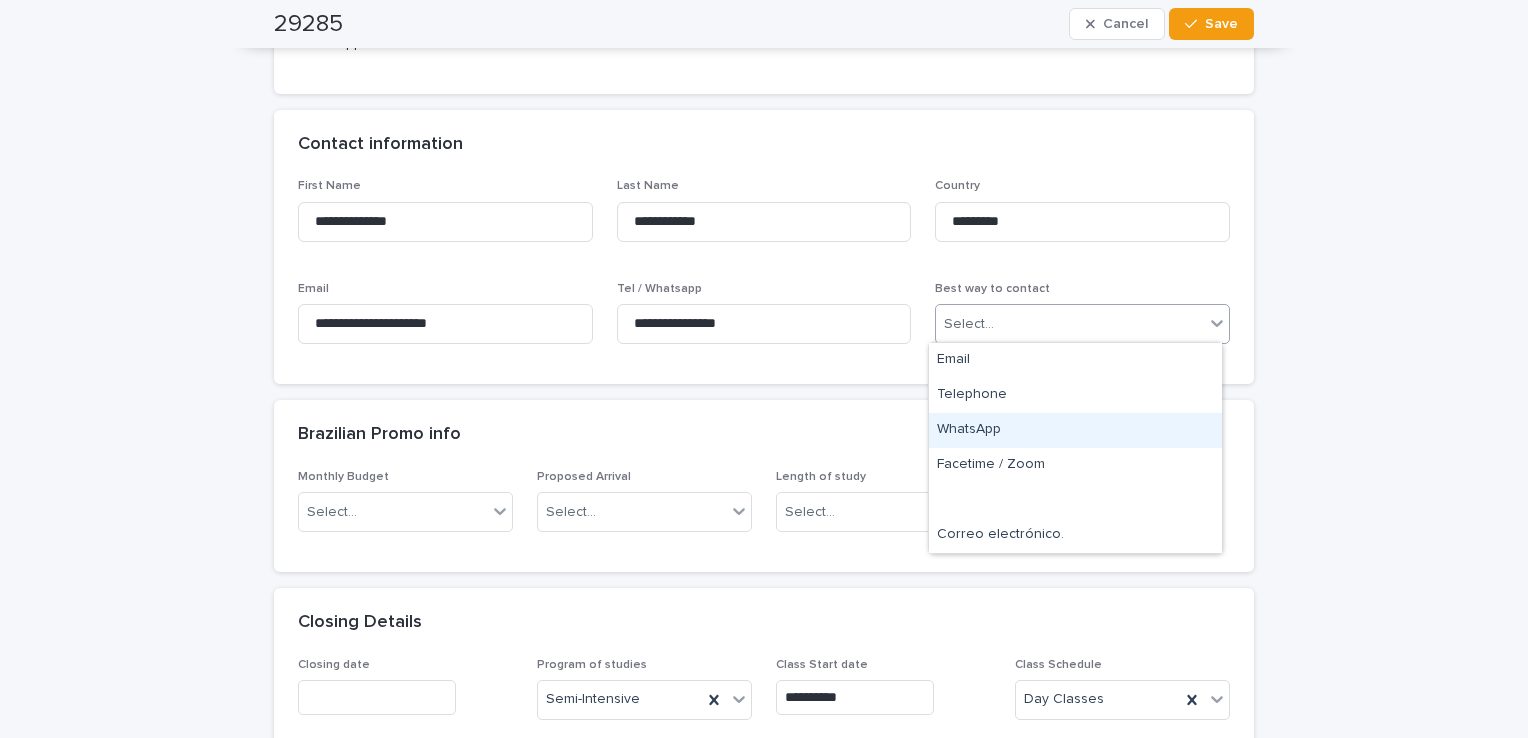 click on "WhatsApp" at bounding box center [1075, 430] 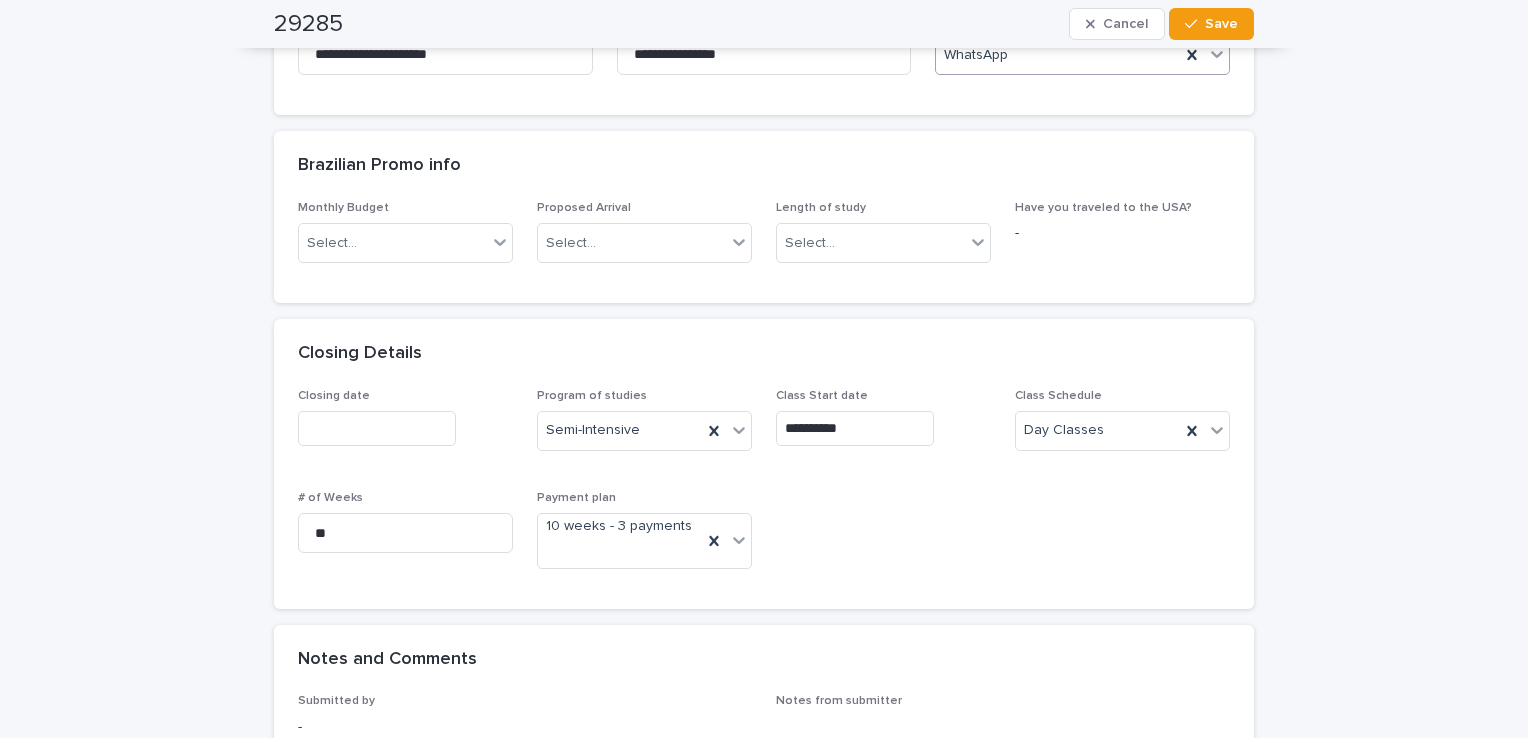 scroll, scrollTop: 900, scrollLeft: 0, axis: vertical 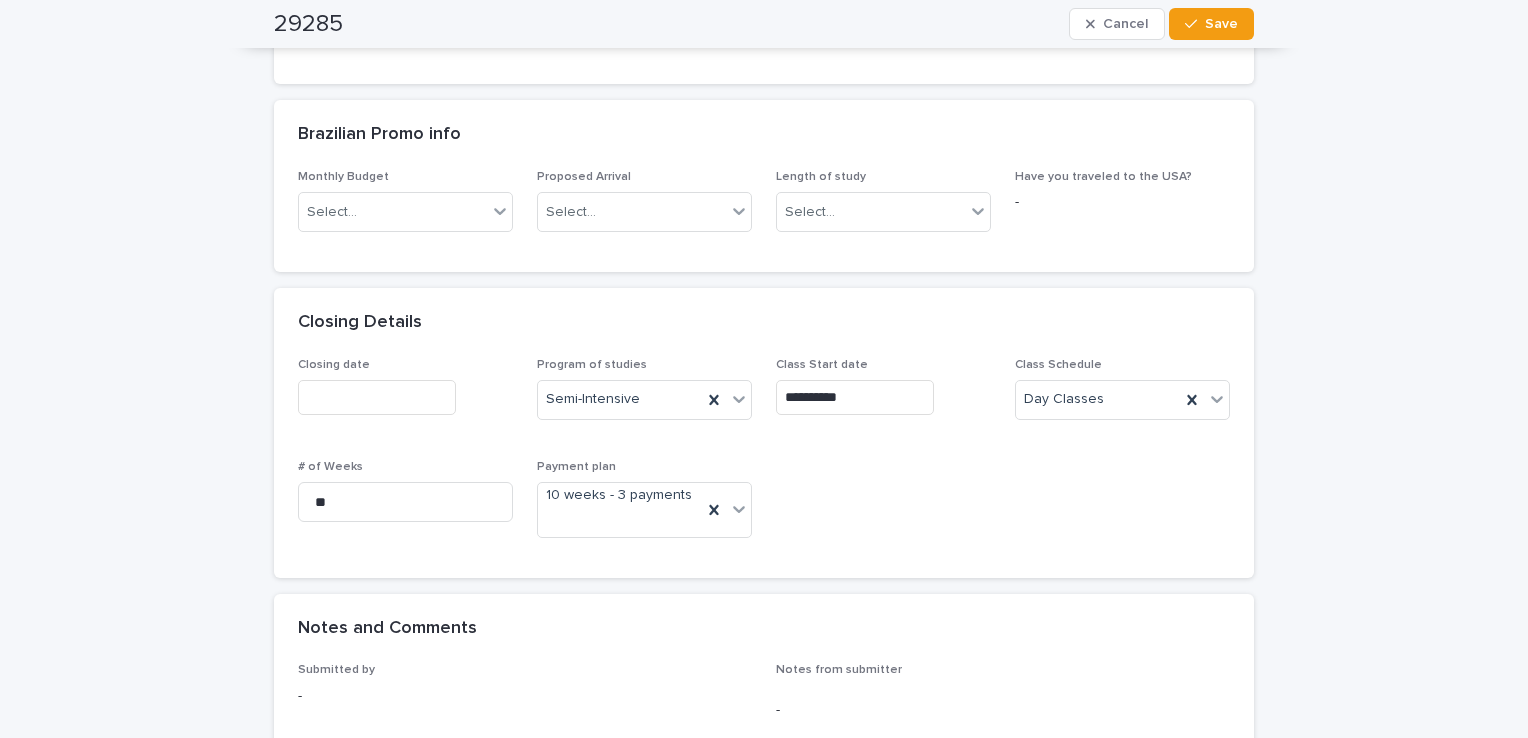 click at bounding box center [377, 397] 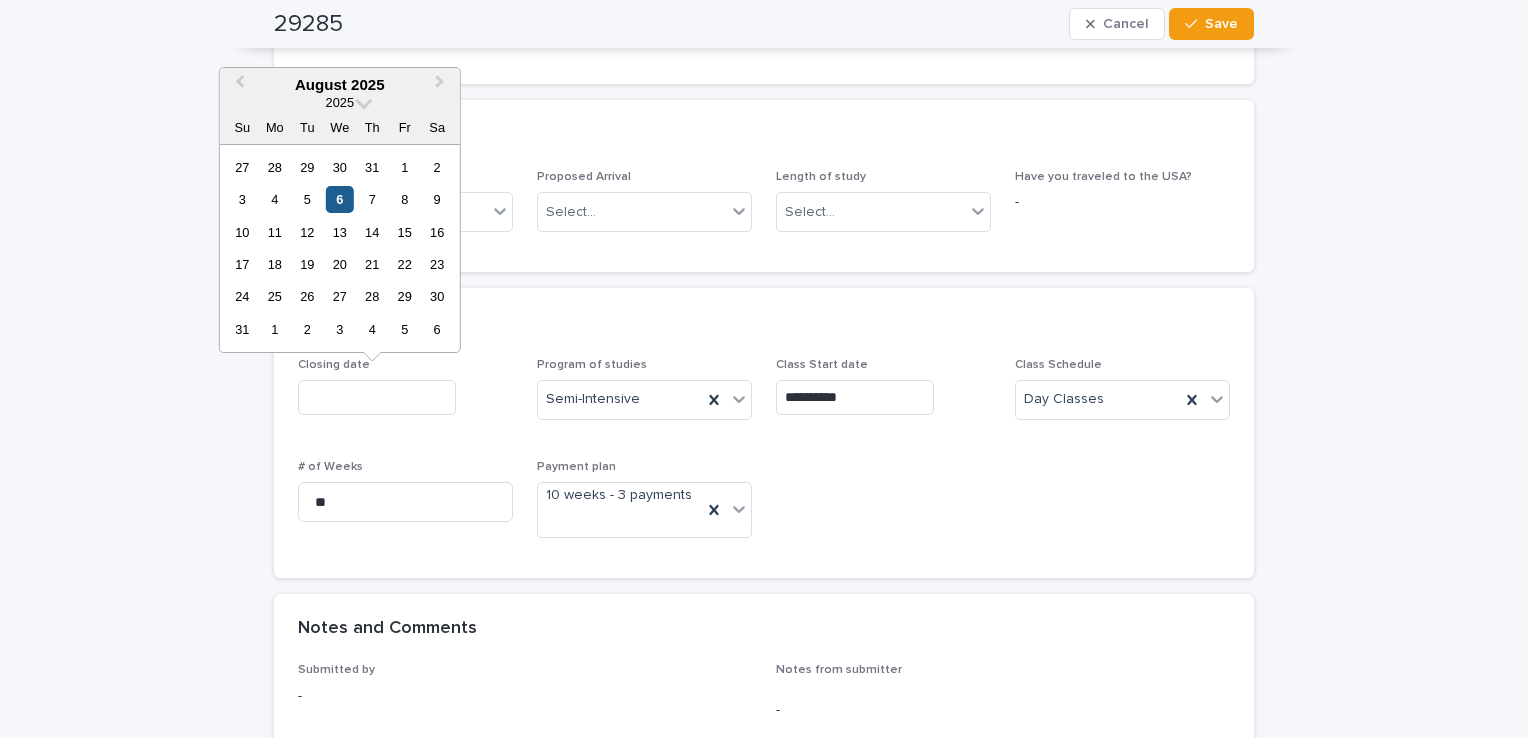 click on "6" at bounding box center [339, 199] 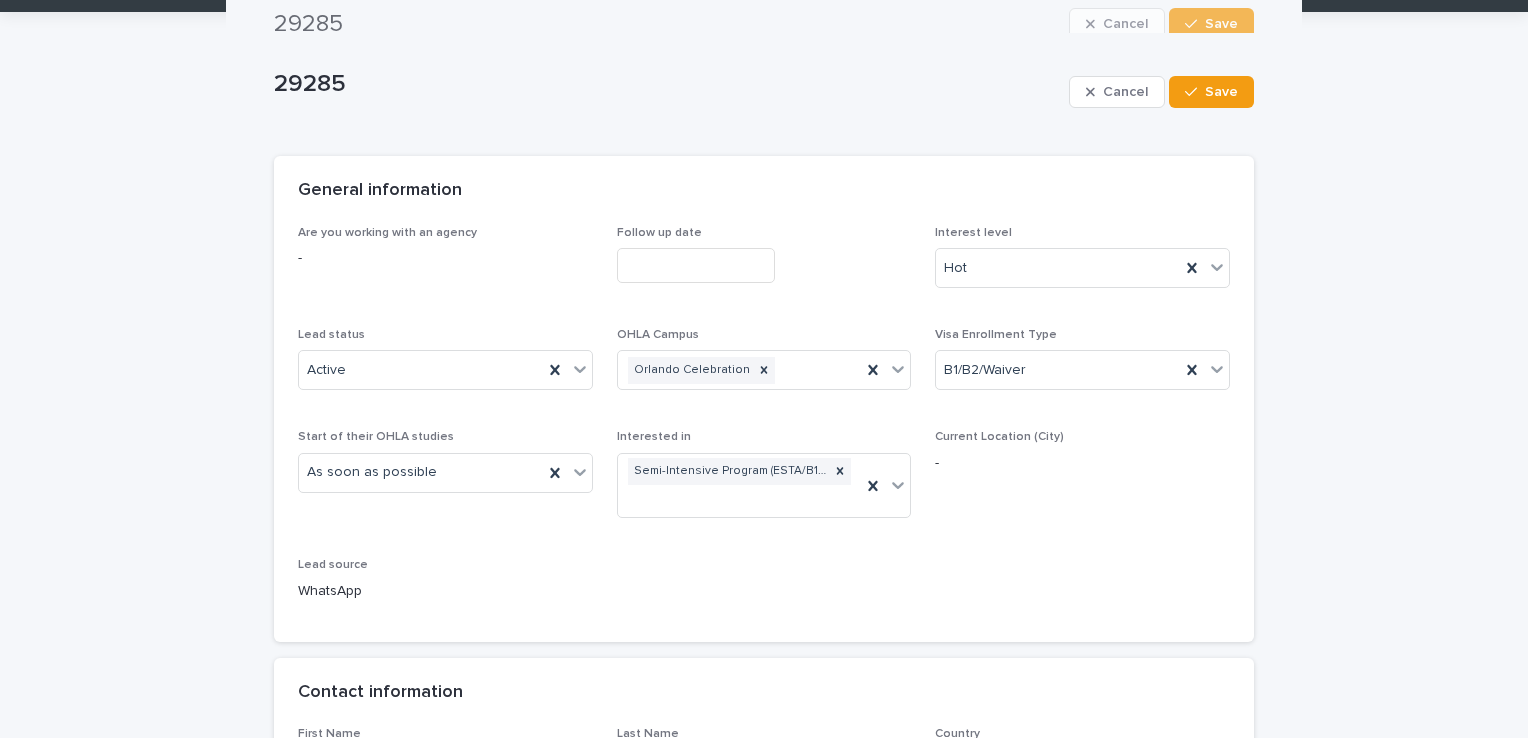 scroll, scrollTop: 0, scrollLeft: 0, axis: both 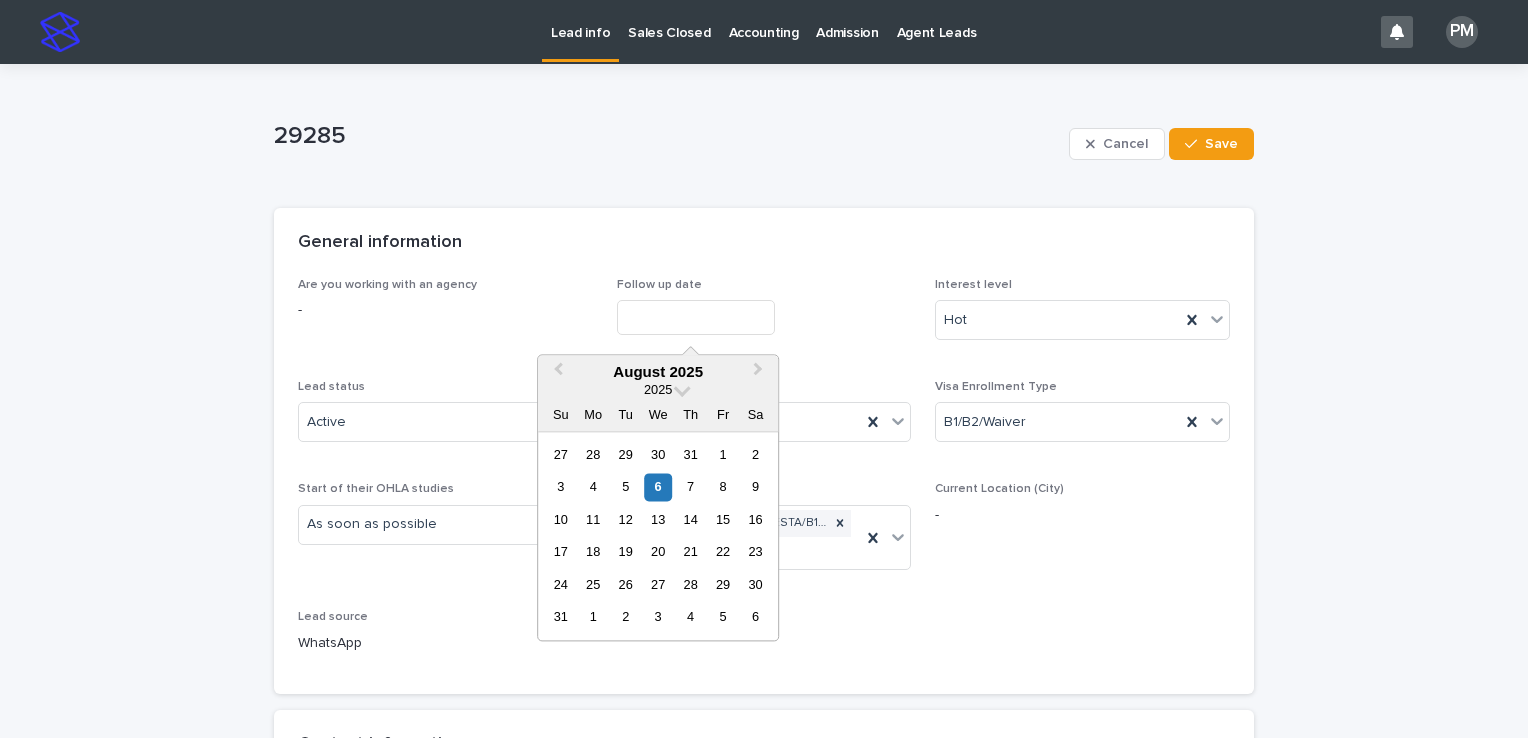 click at bounding box center (696, 317) 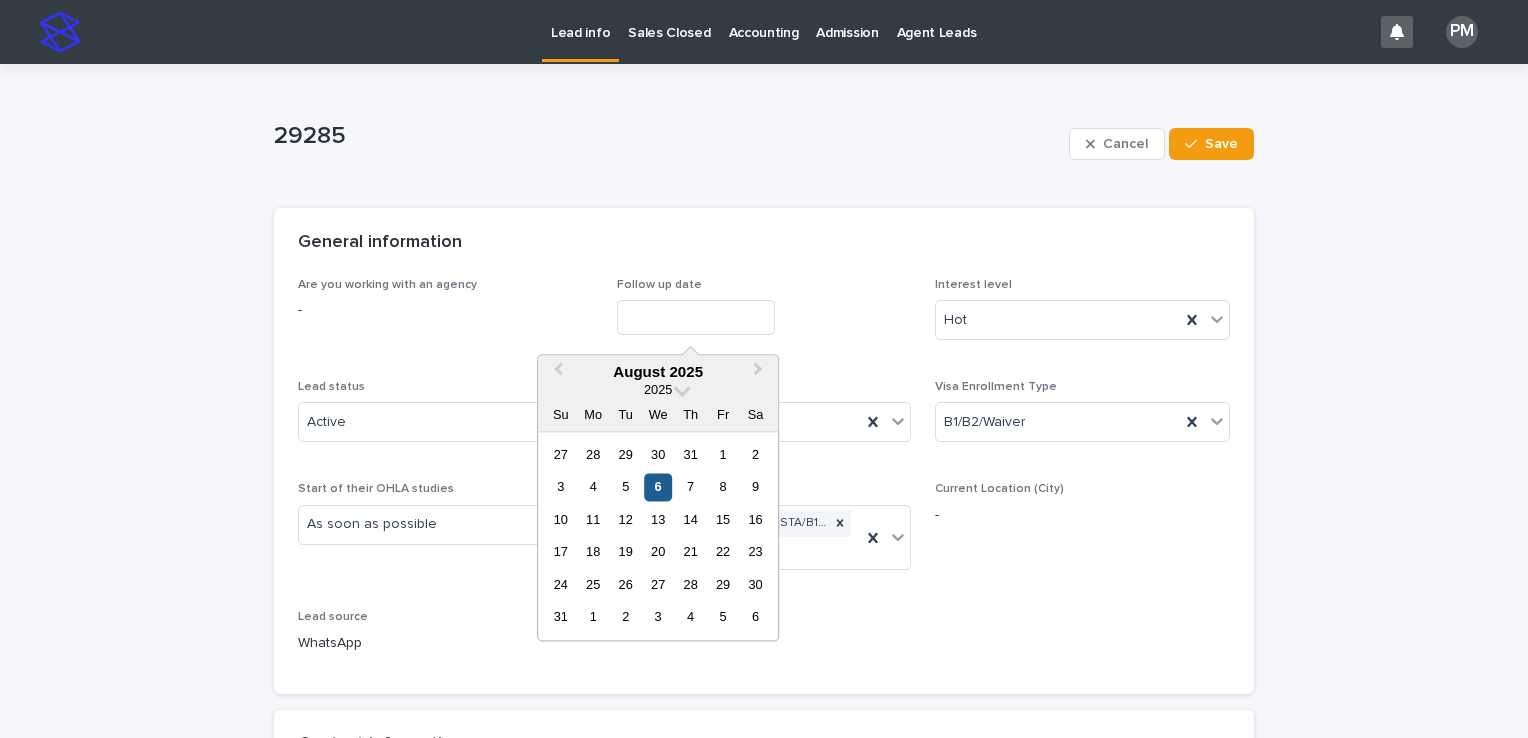 click on "6" at bounding box center [658, 487] 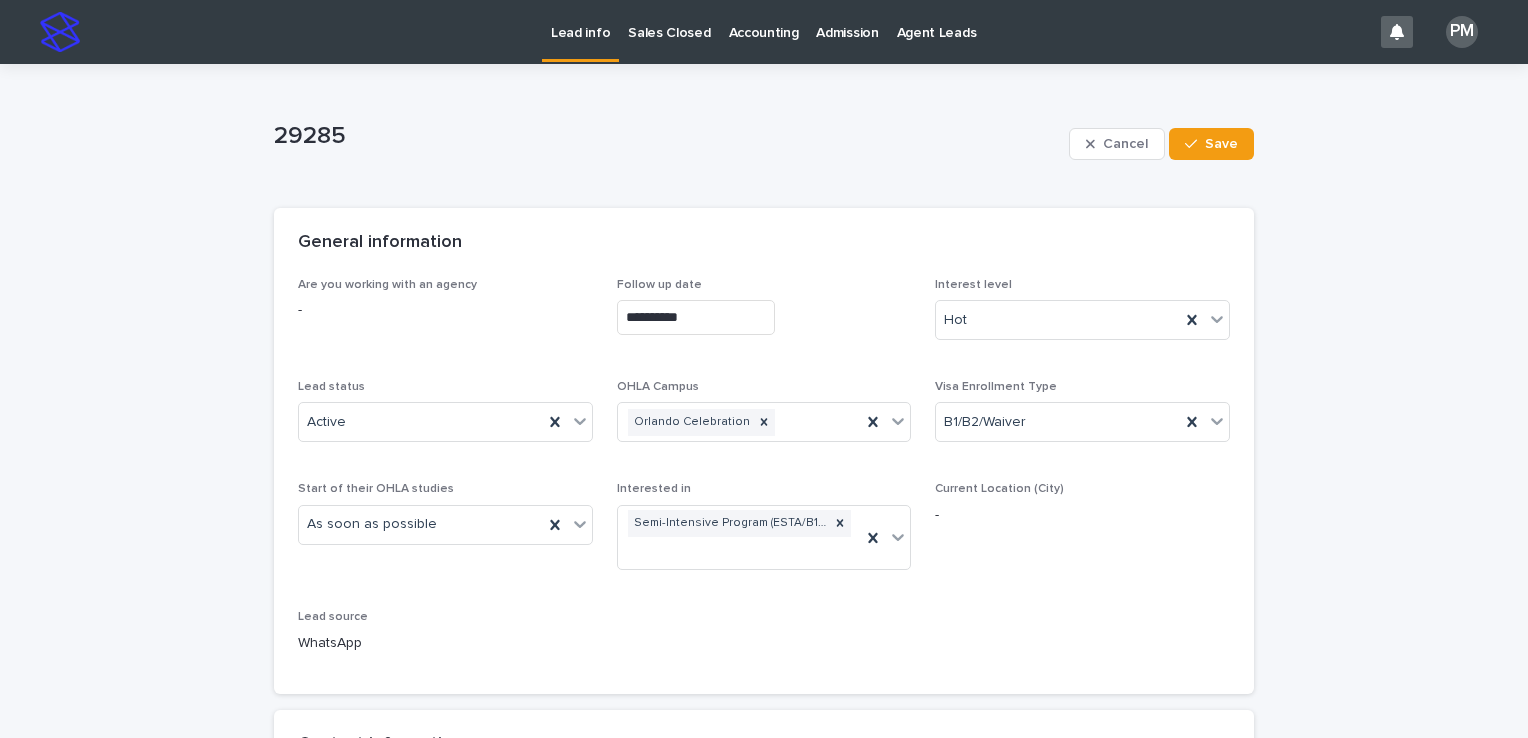 click on "-" at bounding box center [1082, 515] 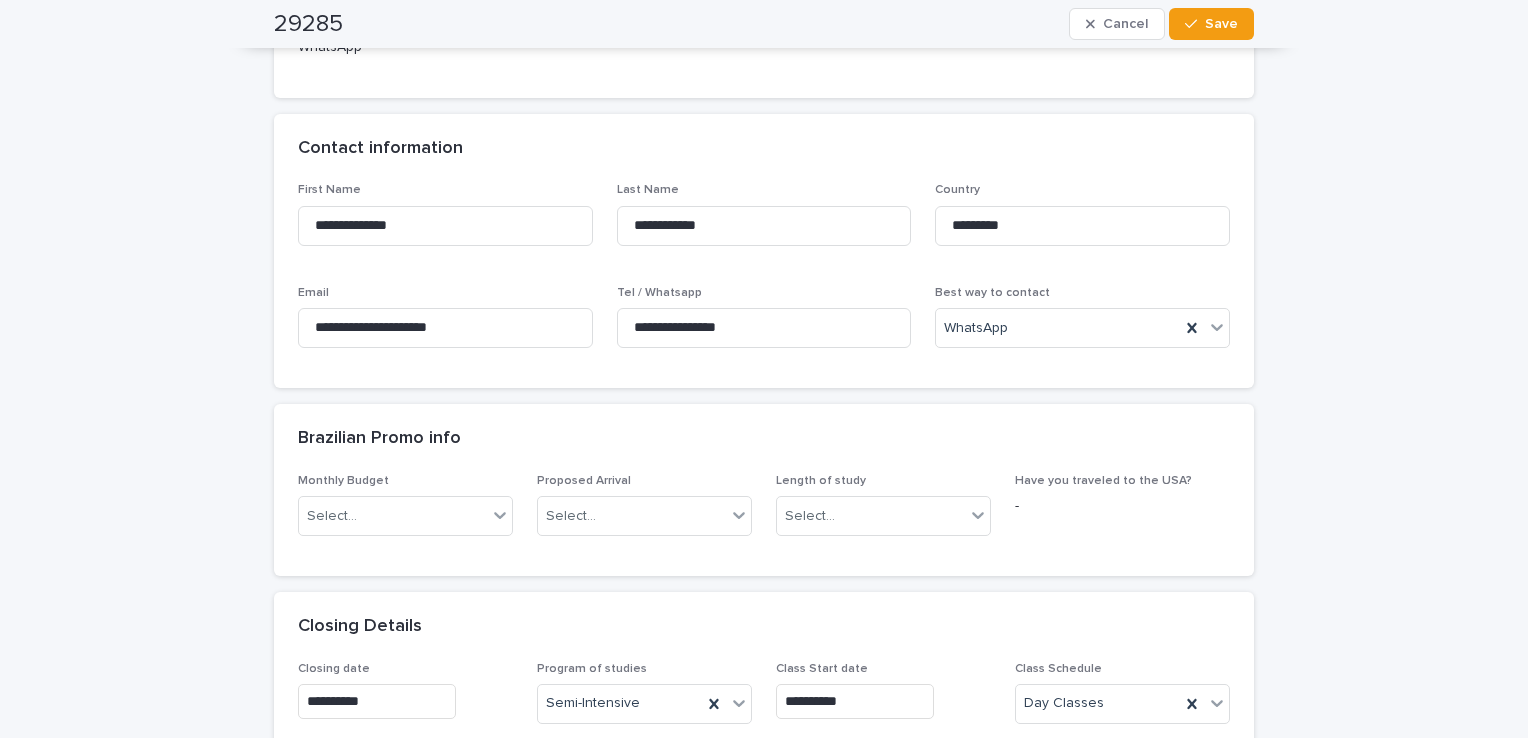 scroll, scrollTop: 600, scrollLeft: 0, axis: vertical 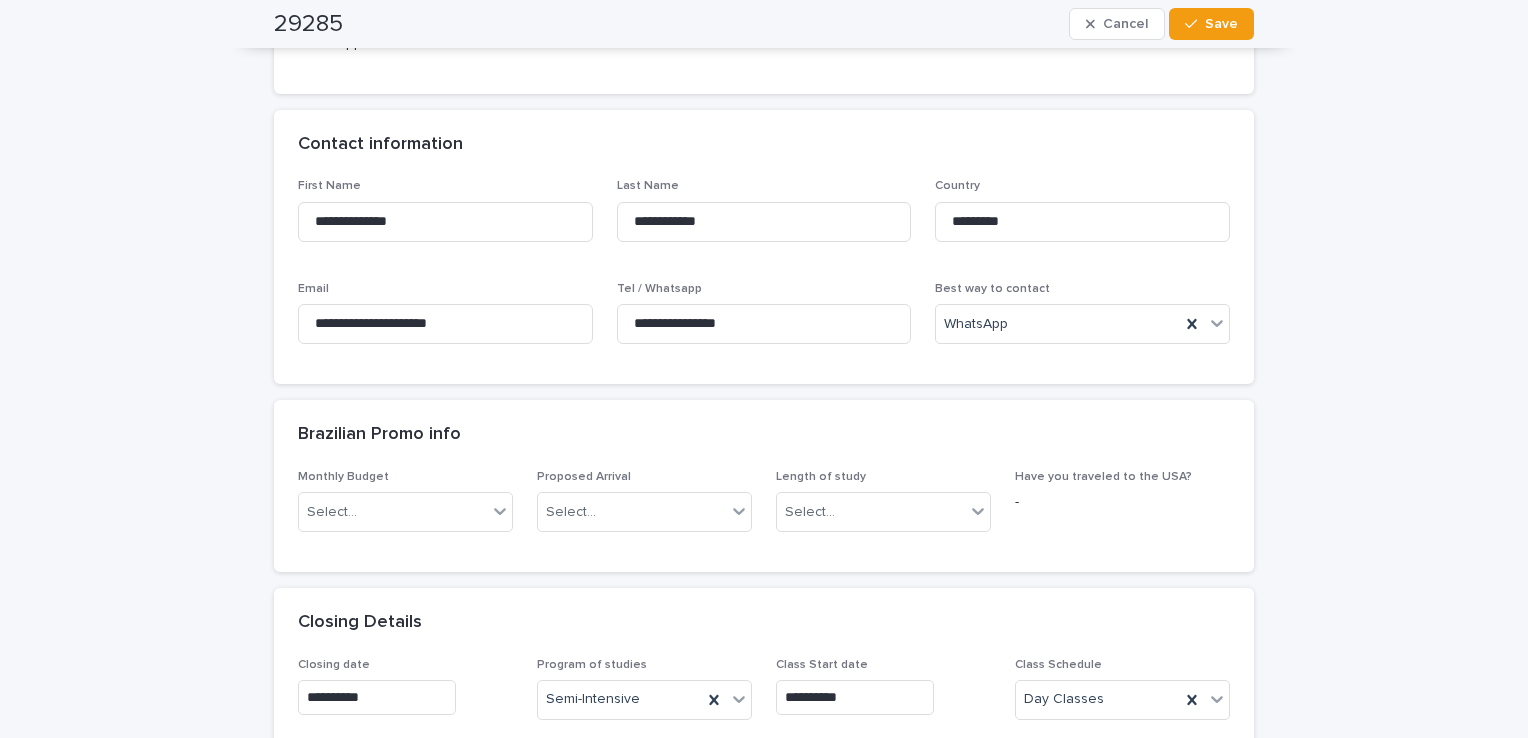 click on "**********" at bounding box center (764, 781) 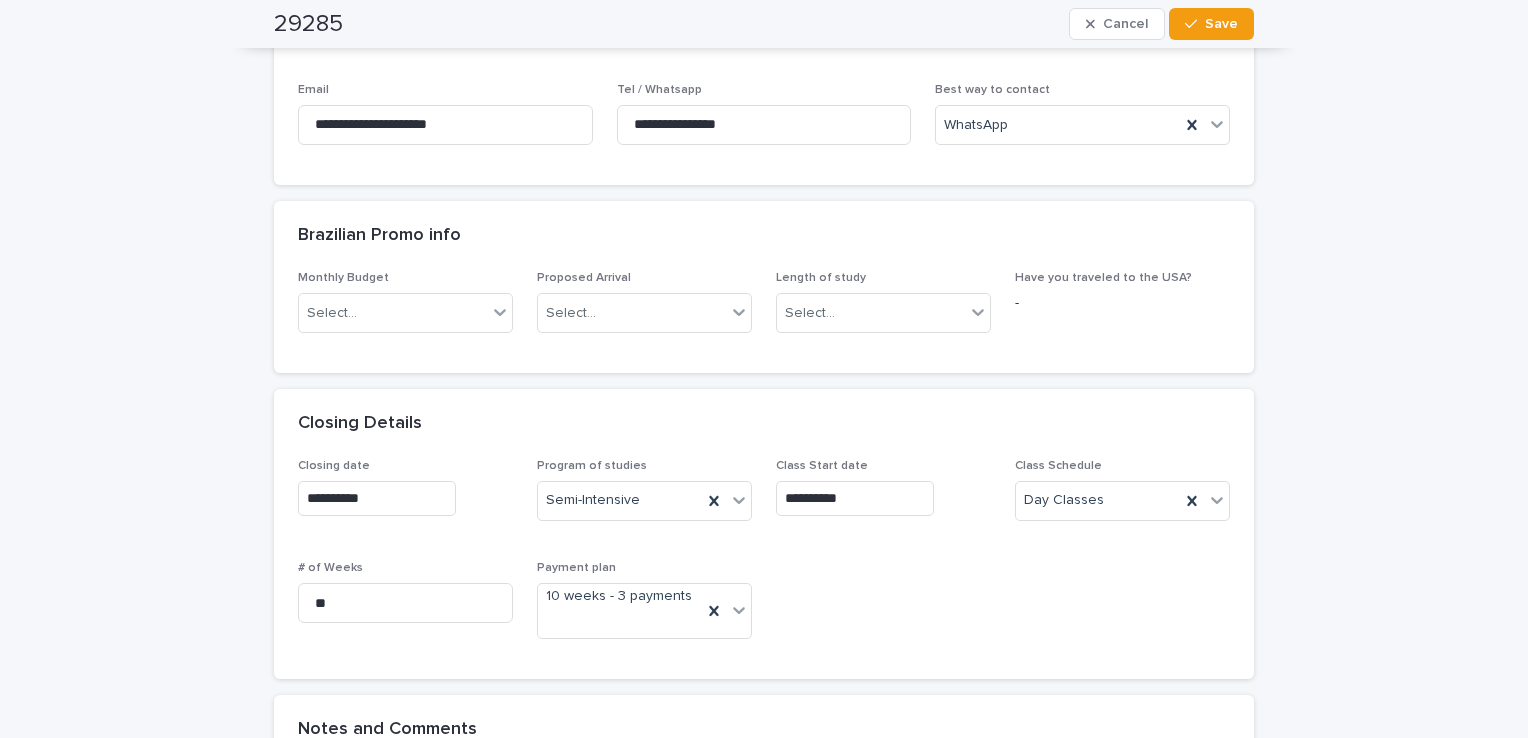 scroll, scrollTop: 800, scrollLeft: 0, axis: vertical 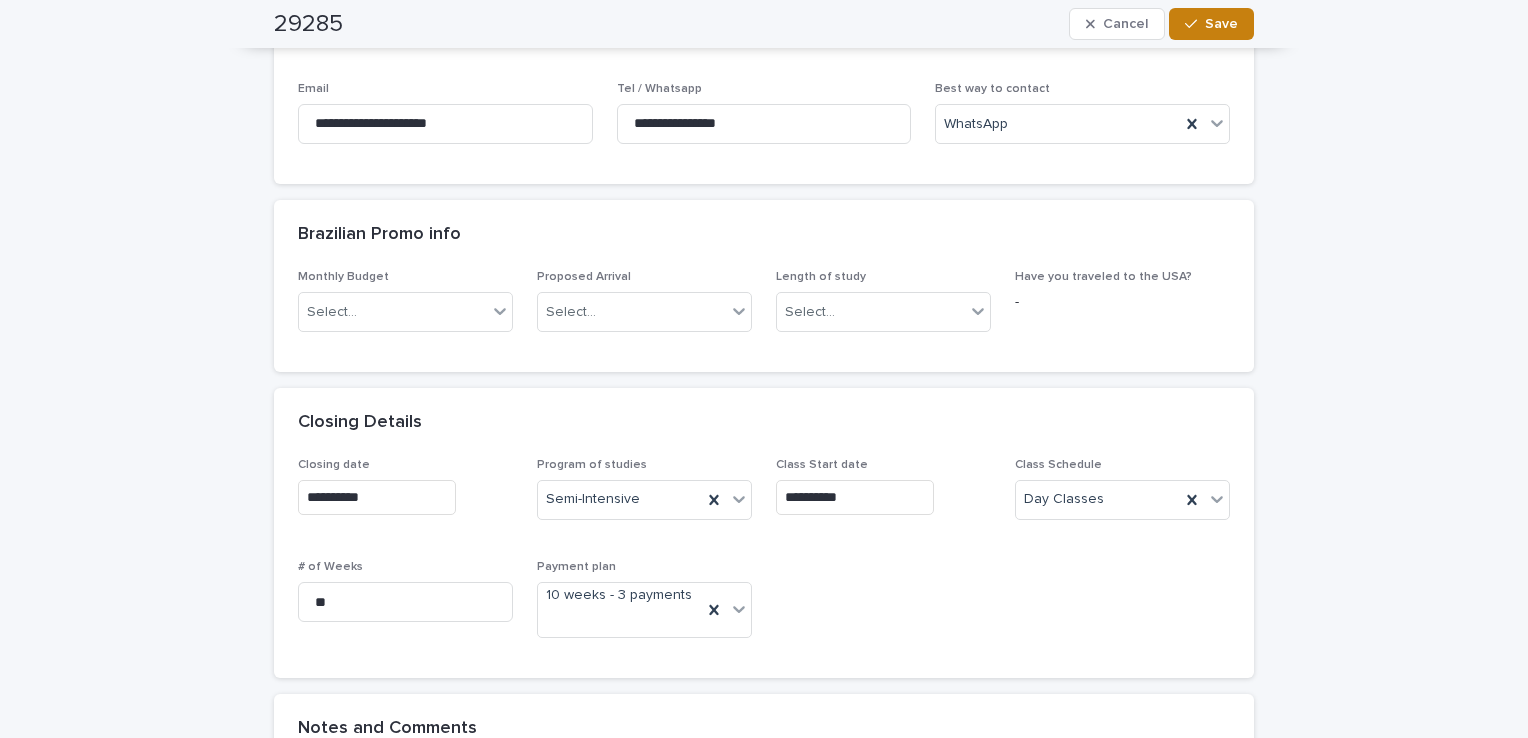 drag, startPoint x: 1216, startPoint y: 18, endPoint x: 1228, endPoint y: 34, distance: 20 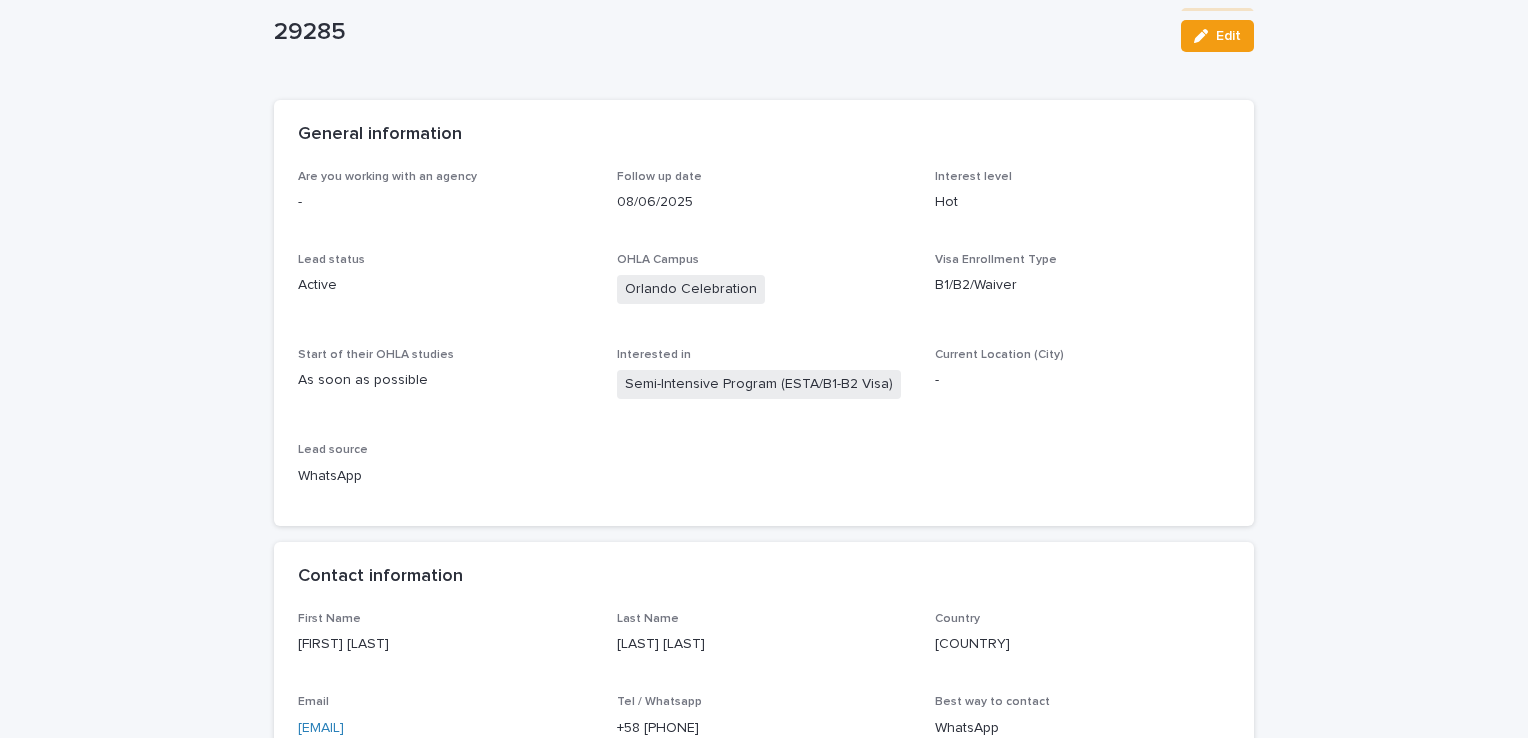 scroll, scrollTop: 0, scrollLeft: 0, axis: both 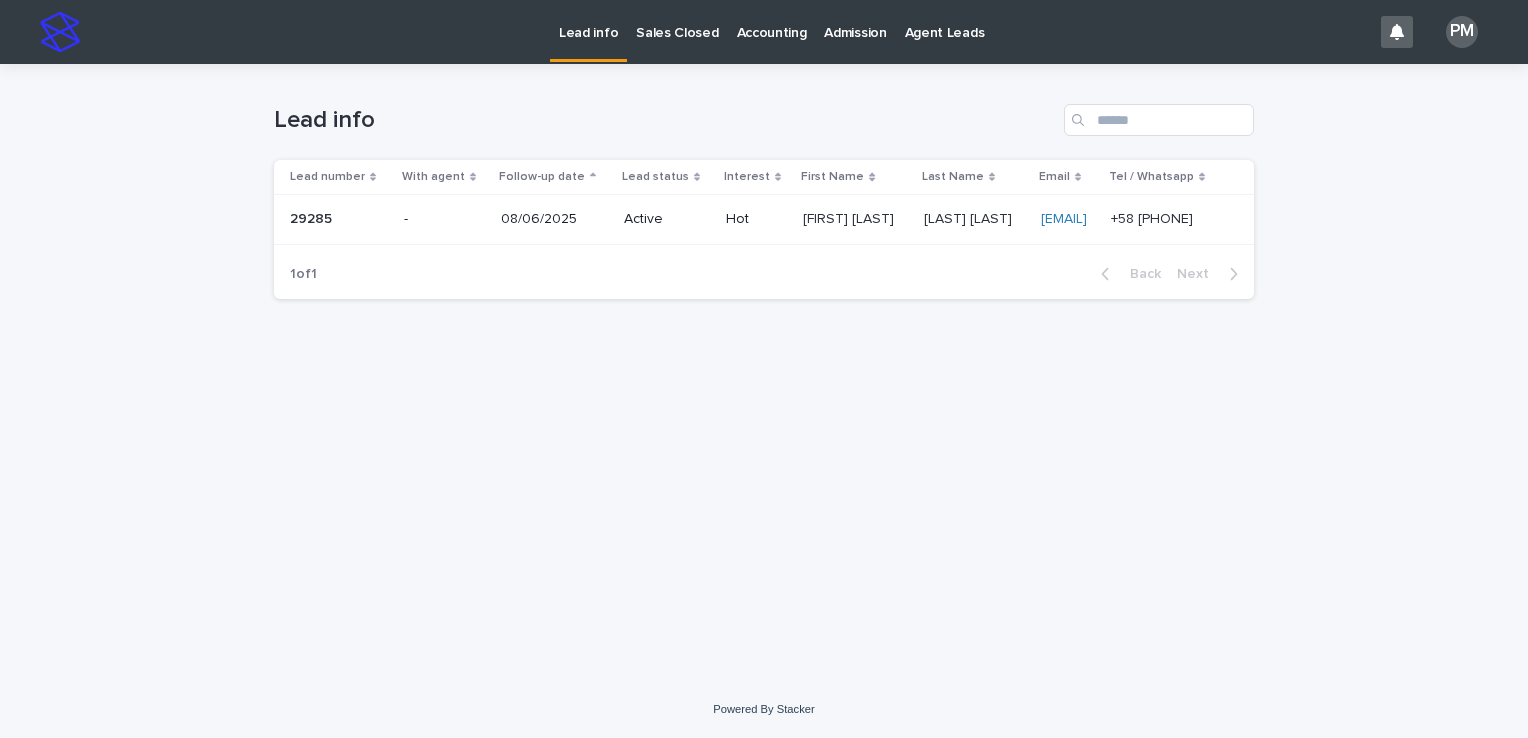 click on "Sales Closed" at bounding box center (677, 21) 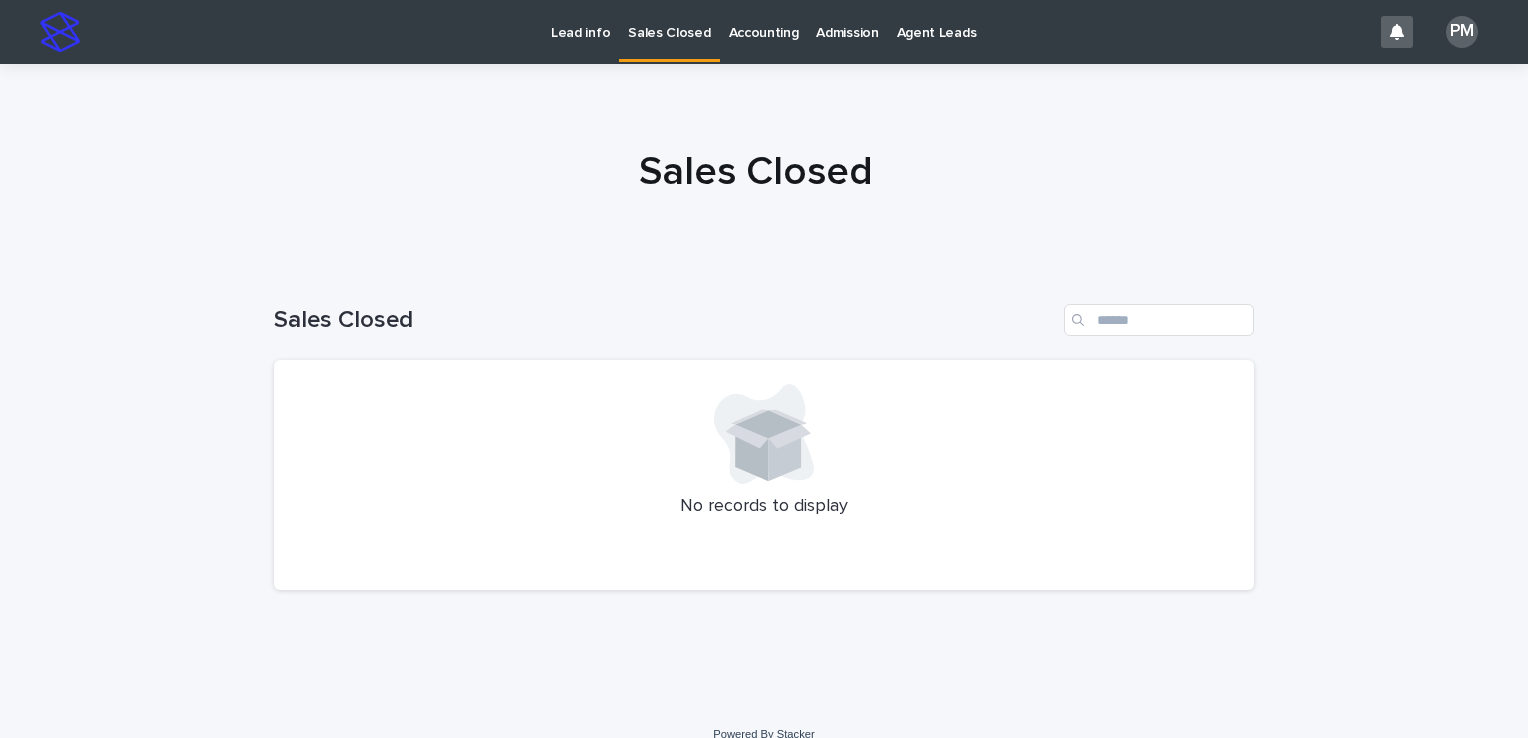 click on "Accounting" at bounding box center (764, 21) 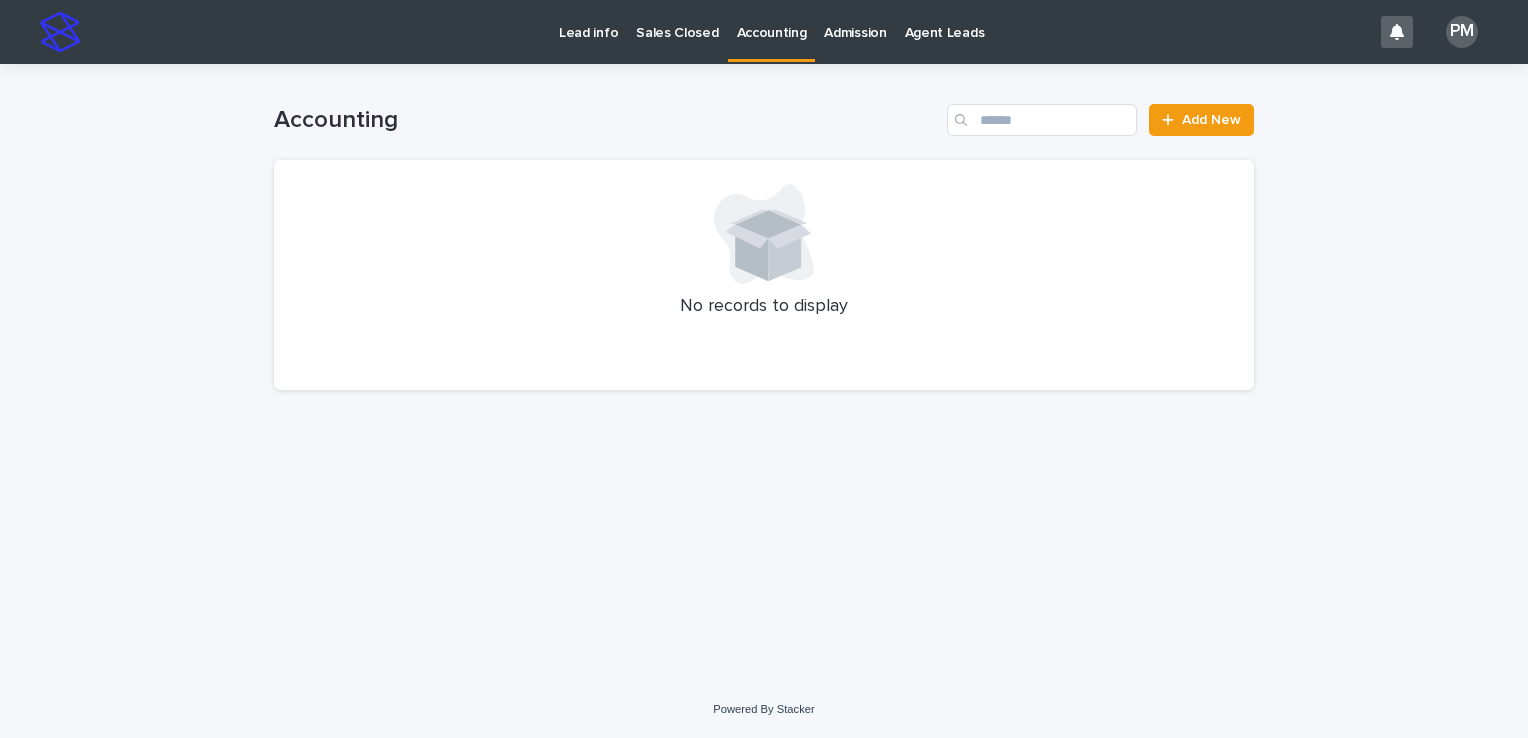 click on "Admission" at bounding box center (855, 21) 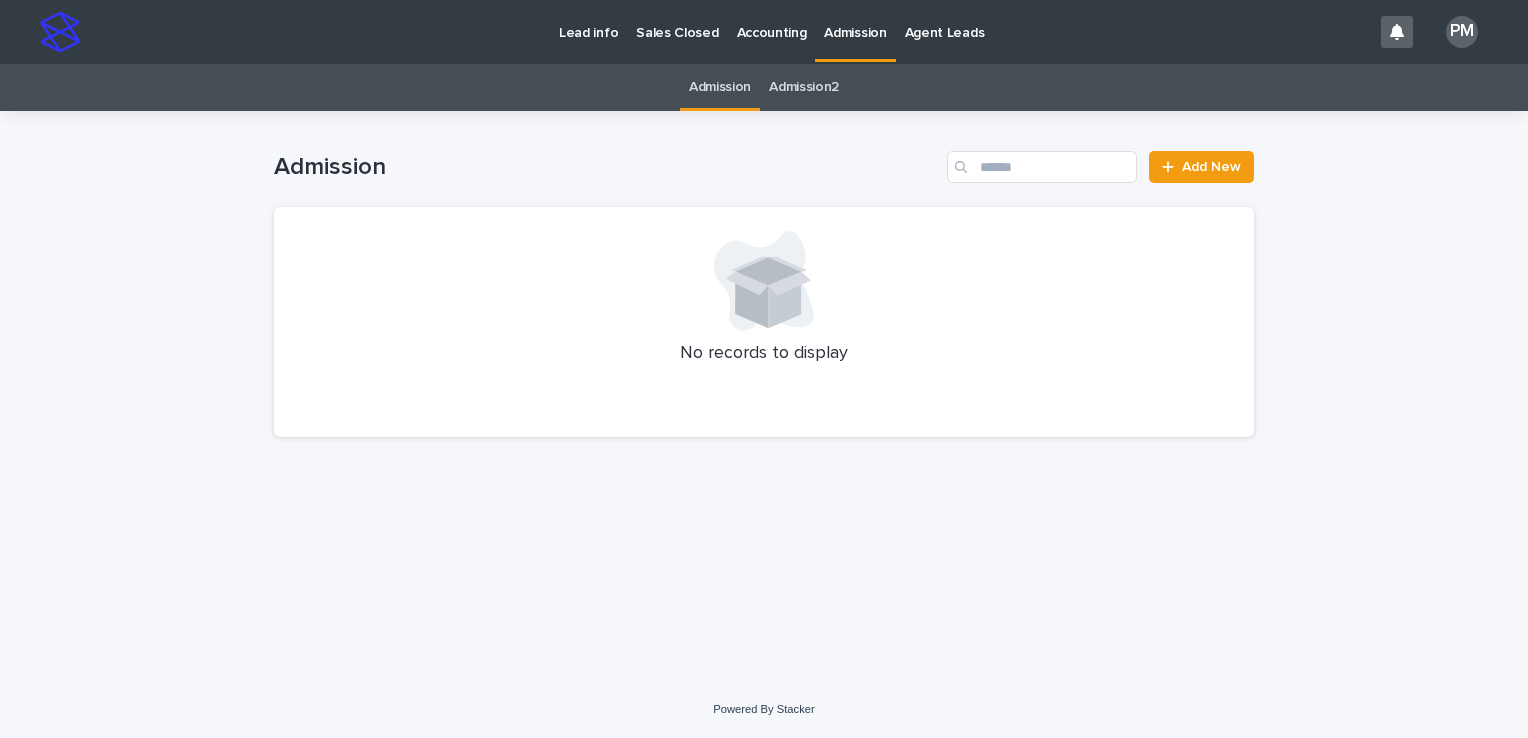 click on "Agent Leads" at bounding box center (945, 21) 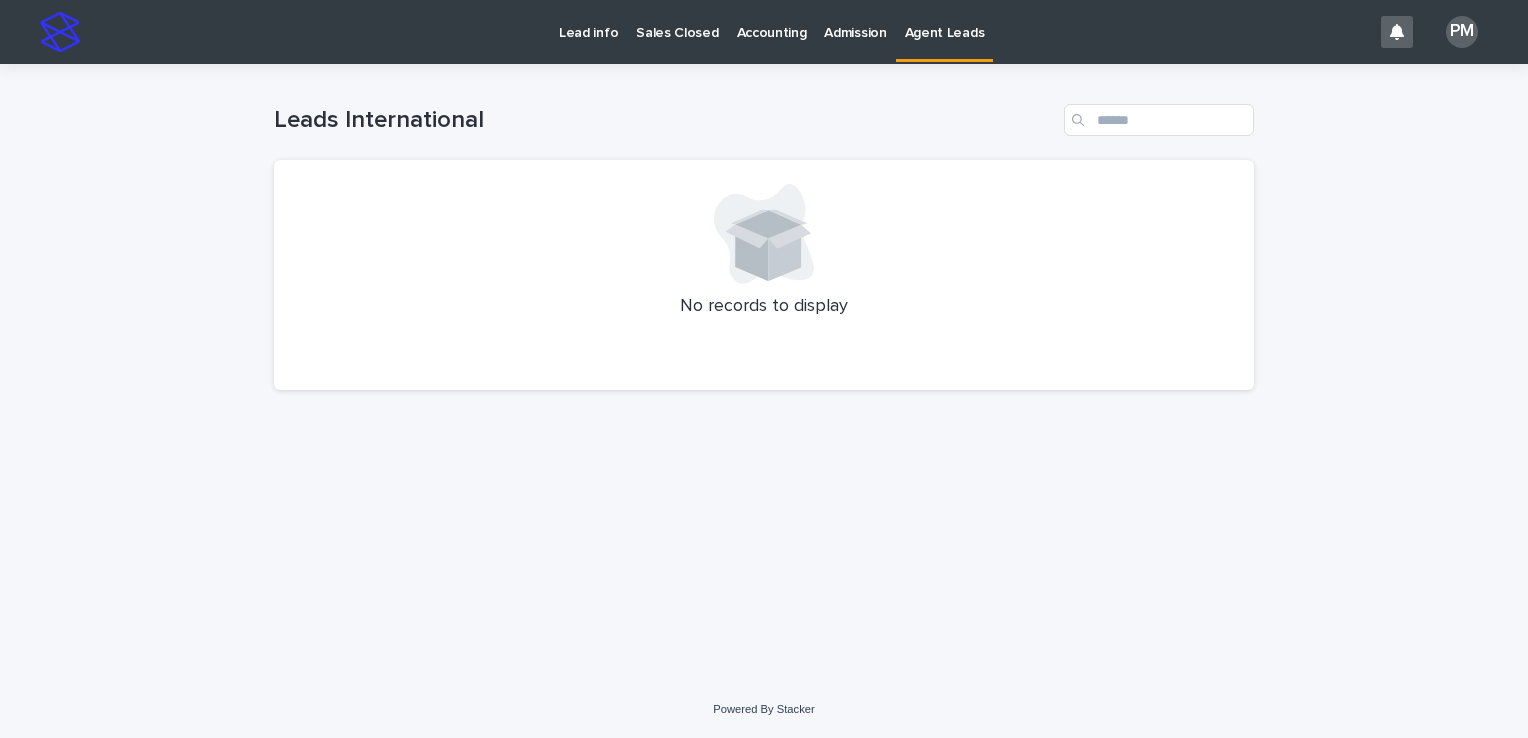 click on "Lead info" at bounding box center (588, 21) 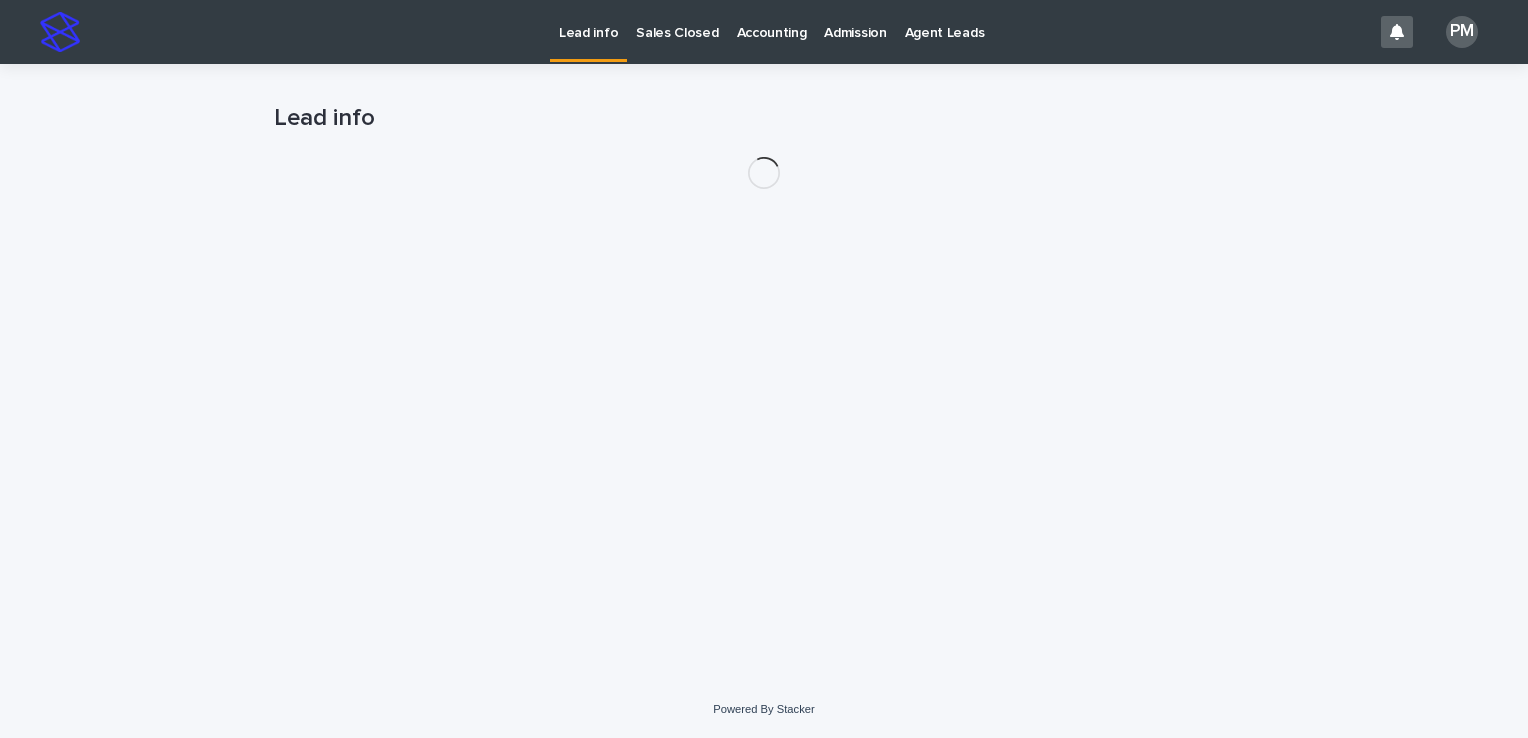 scroll, scrollTop: 0, scrollLeft: 0, axis: both 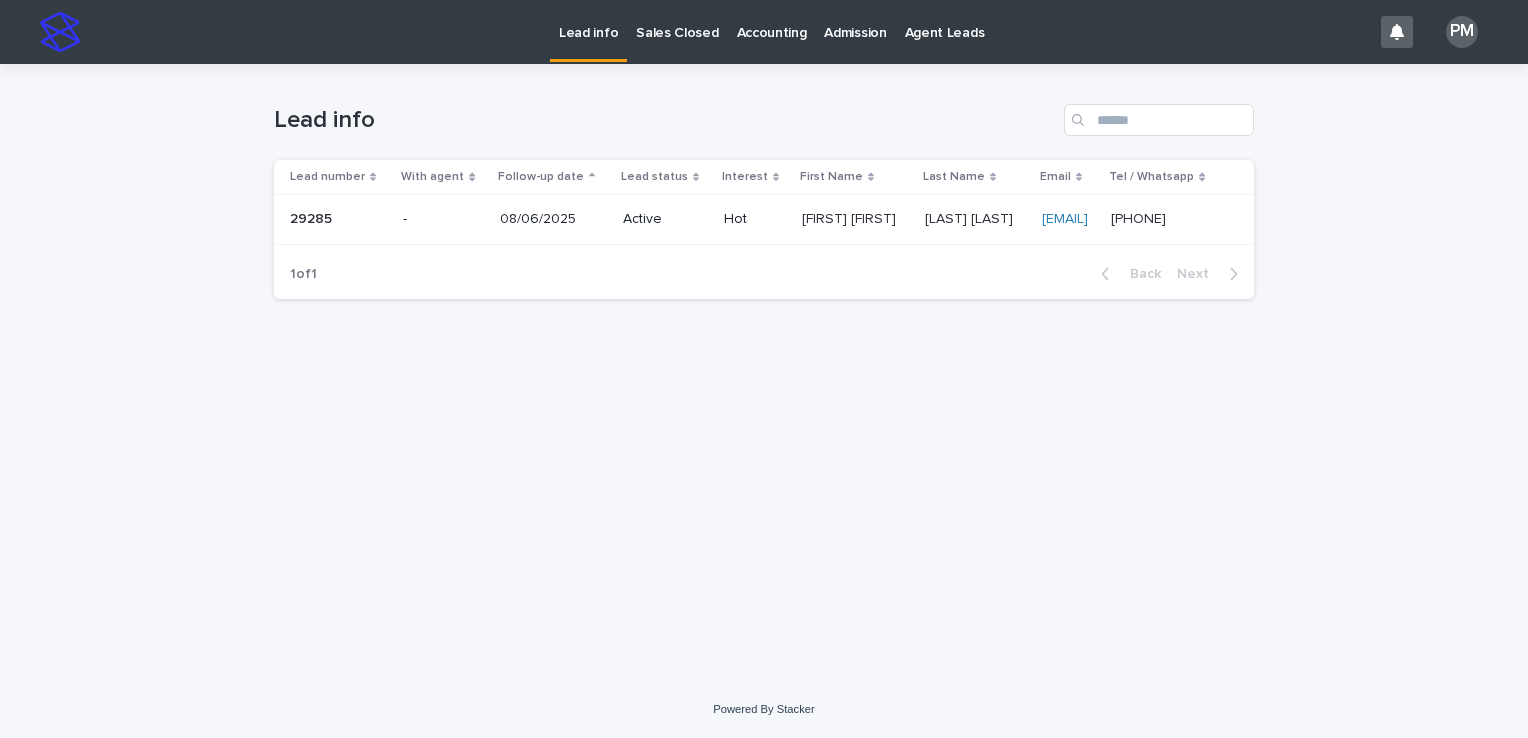 click on "-" at bounding box center (443, 219) 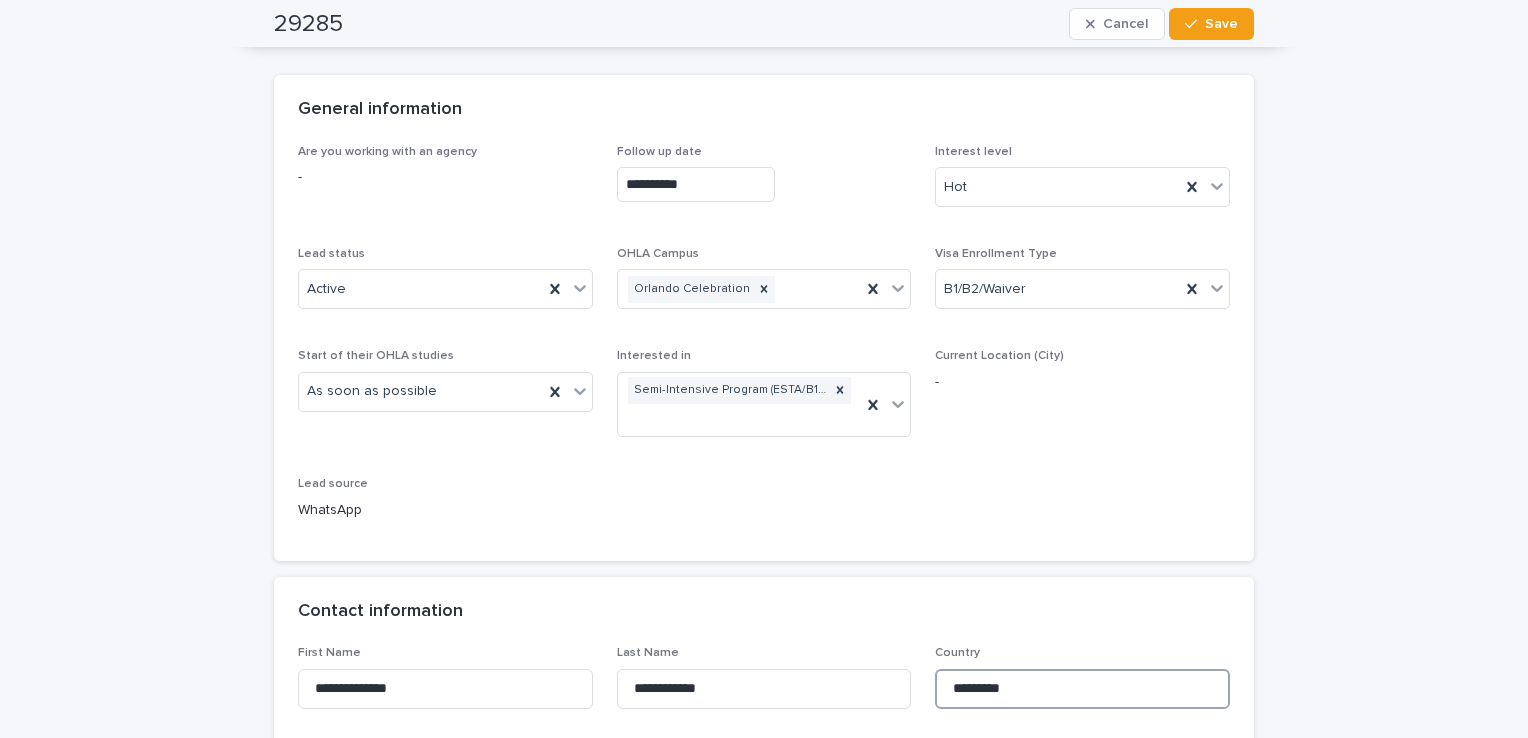 scroll, scrollTop: 0, scrollLeft: 0, axis: both 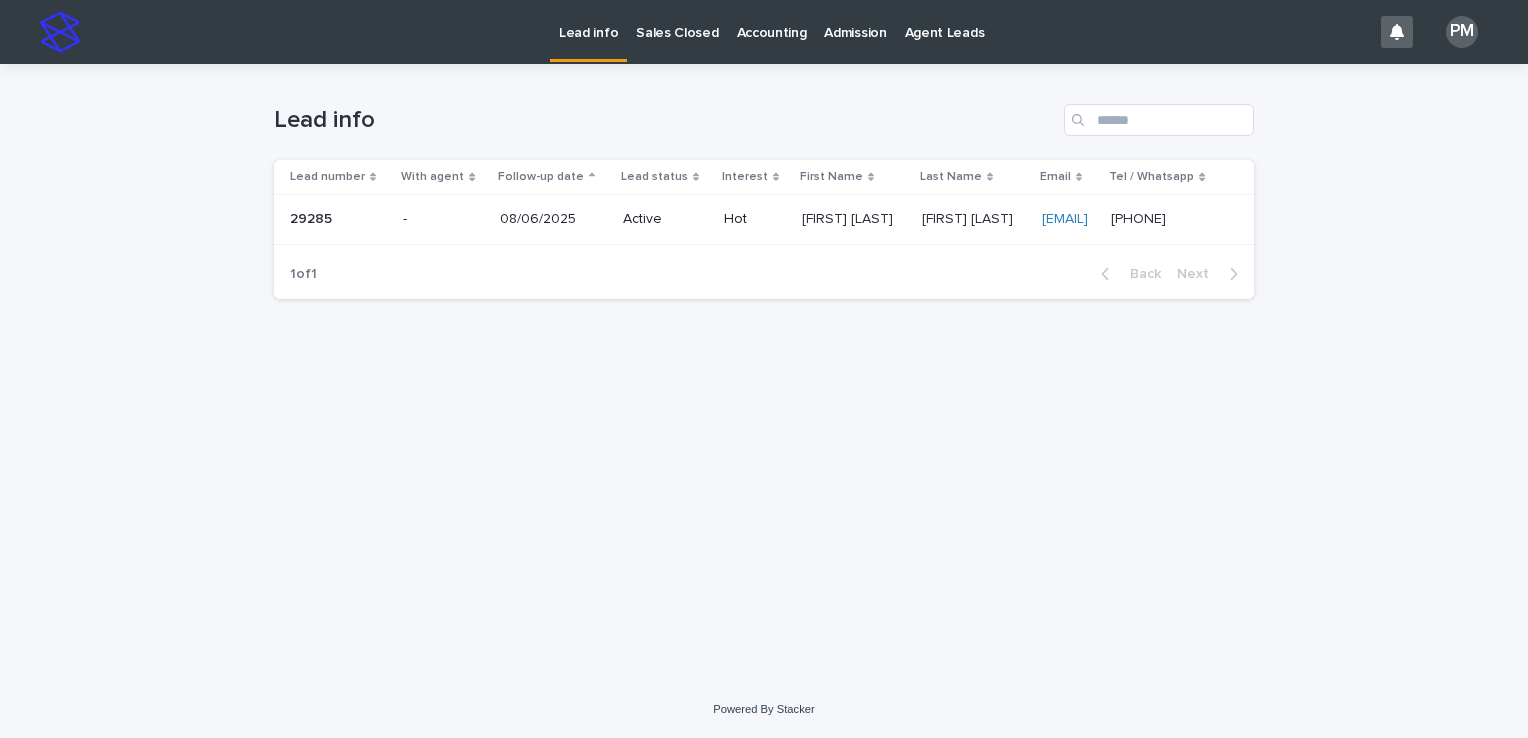 drag, startPoint x: 1409, startPoint y: 1, endPoint x: 896, endPoint y: 485, distance: 705.2836 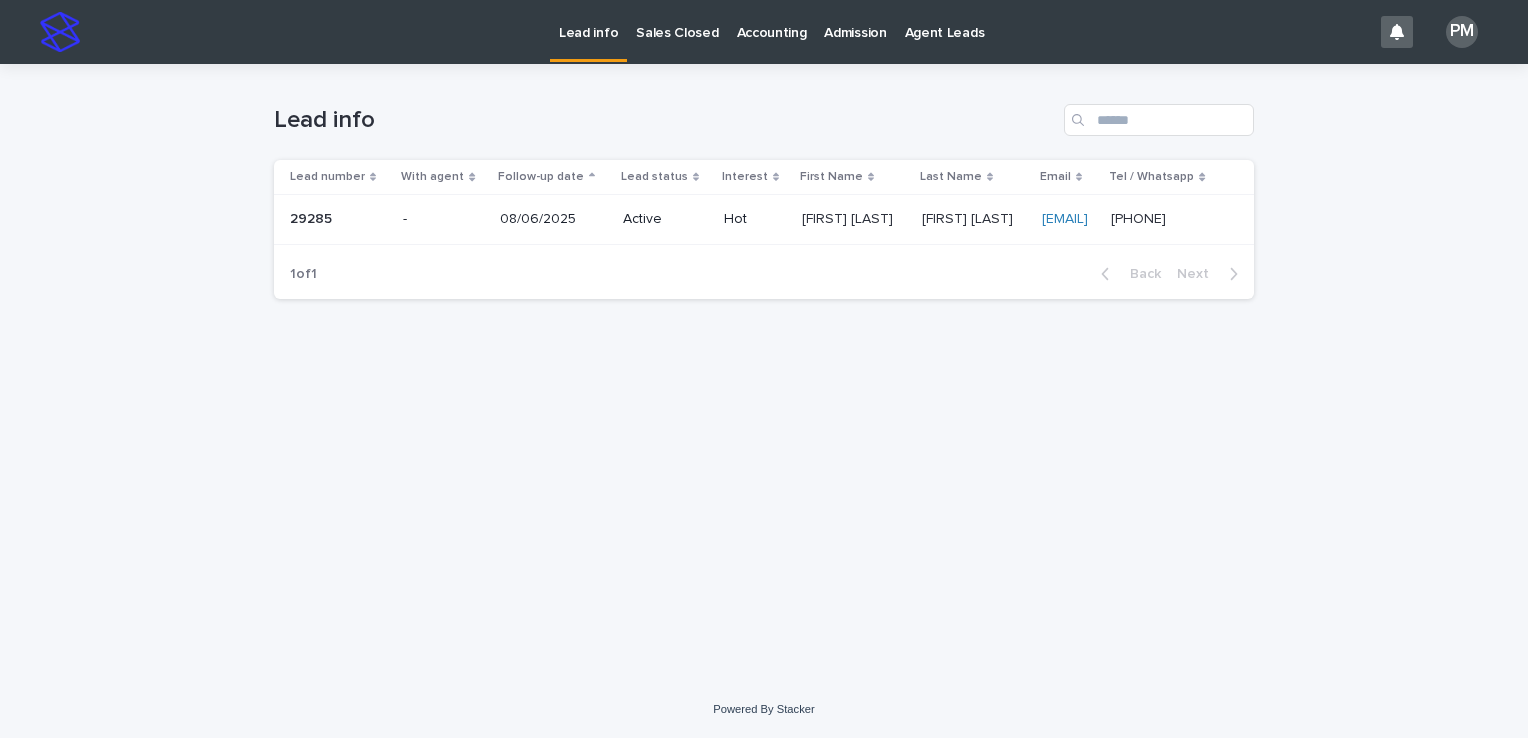 click on "-" at bounding box center [443, 219] 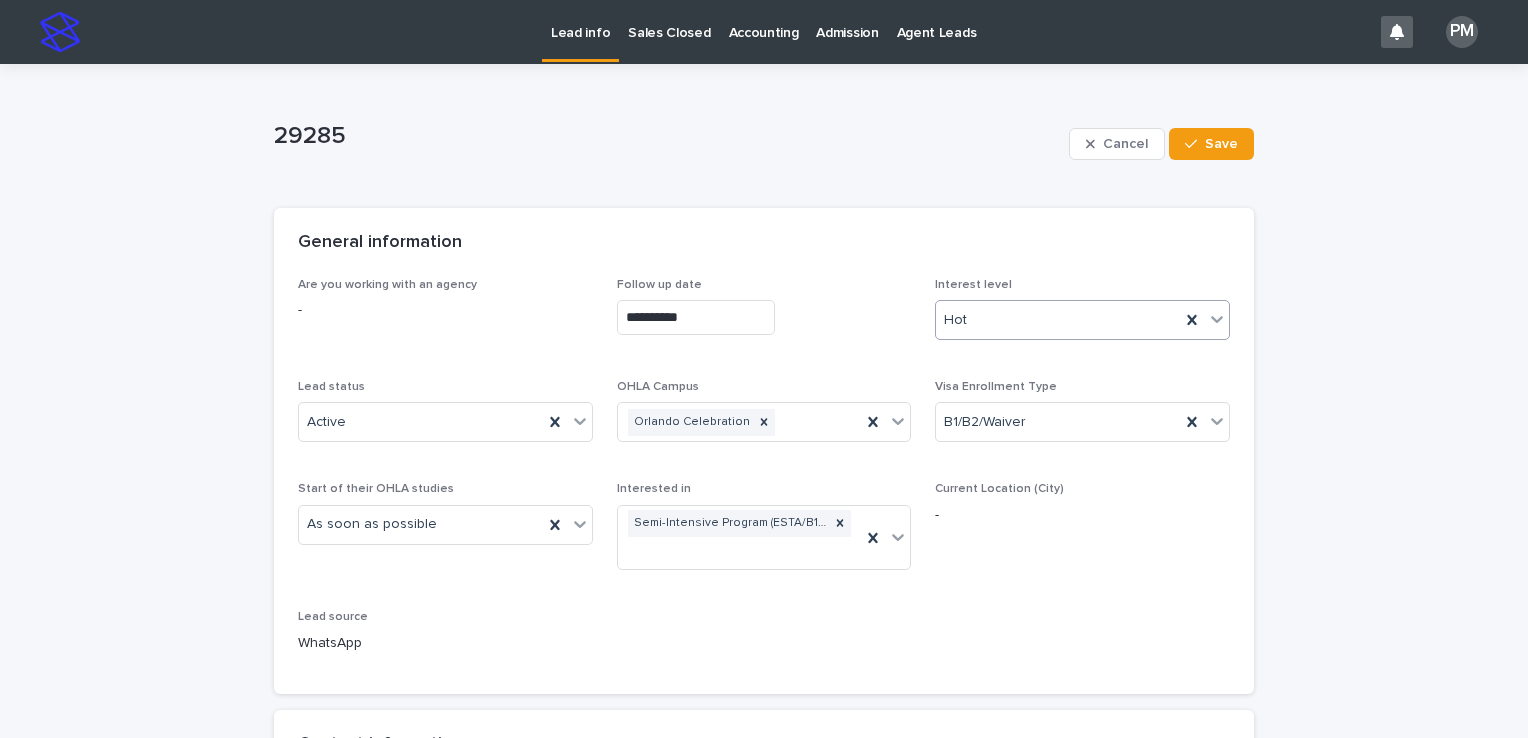 click 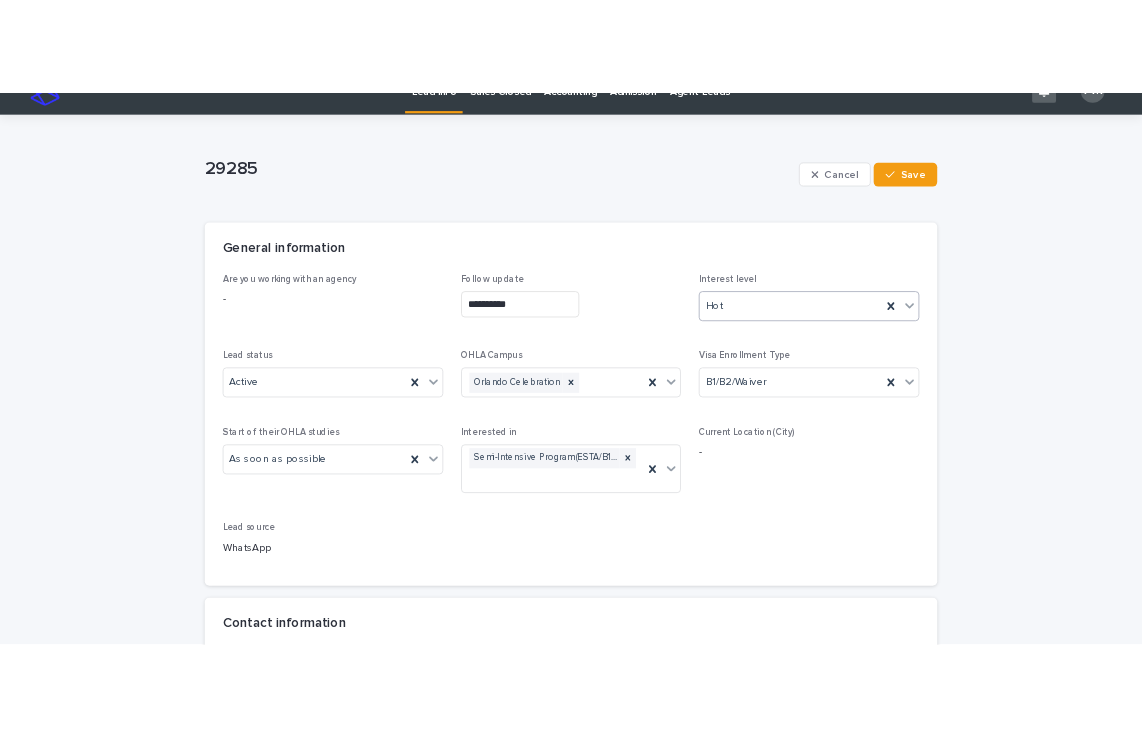 scroll, scrollTop: 0, scrollLeft: 0, axis: both 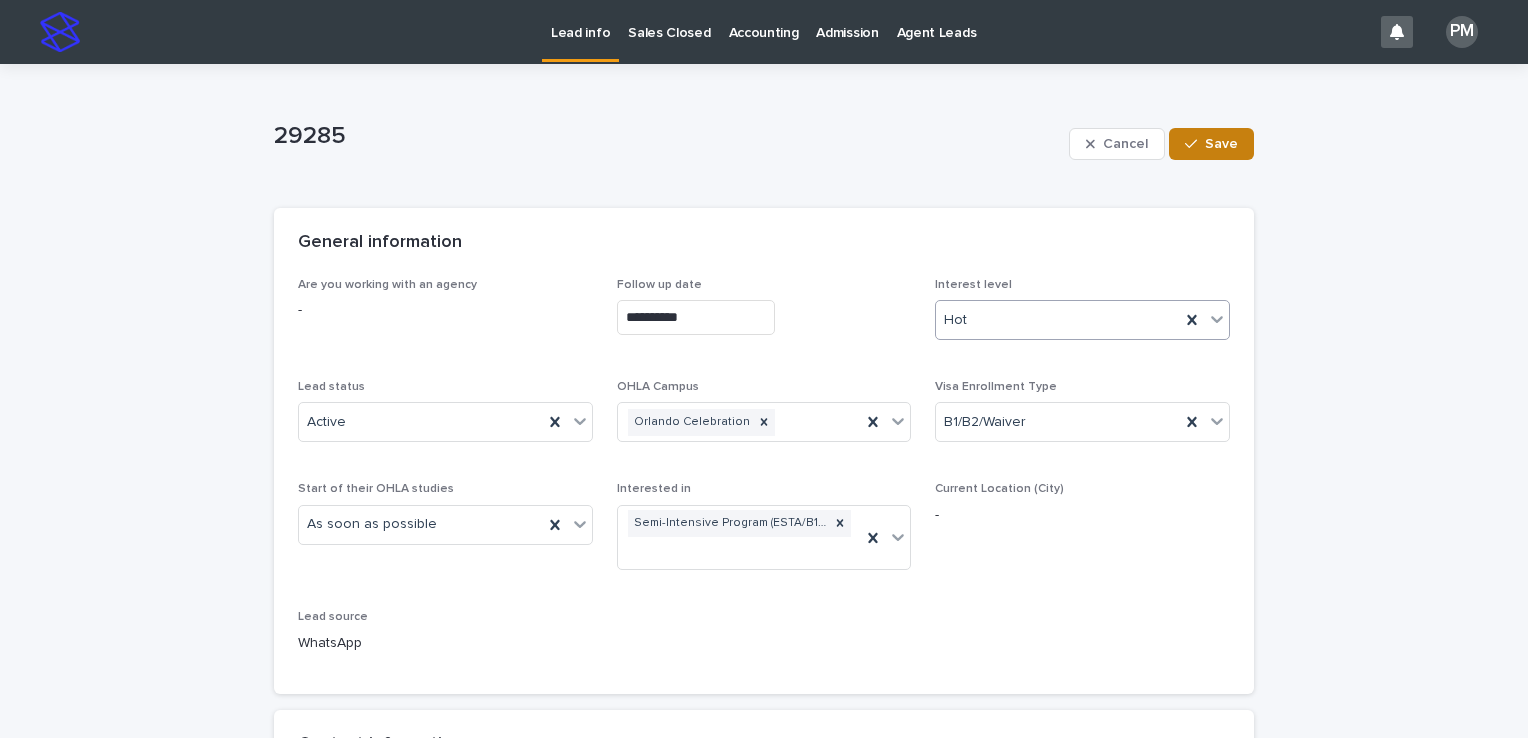 click at bounding box center (1195, 144) 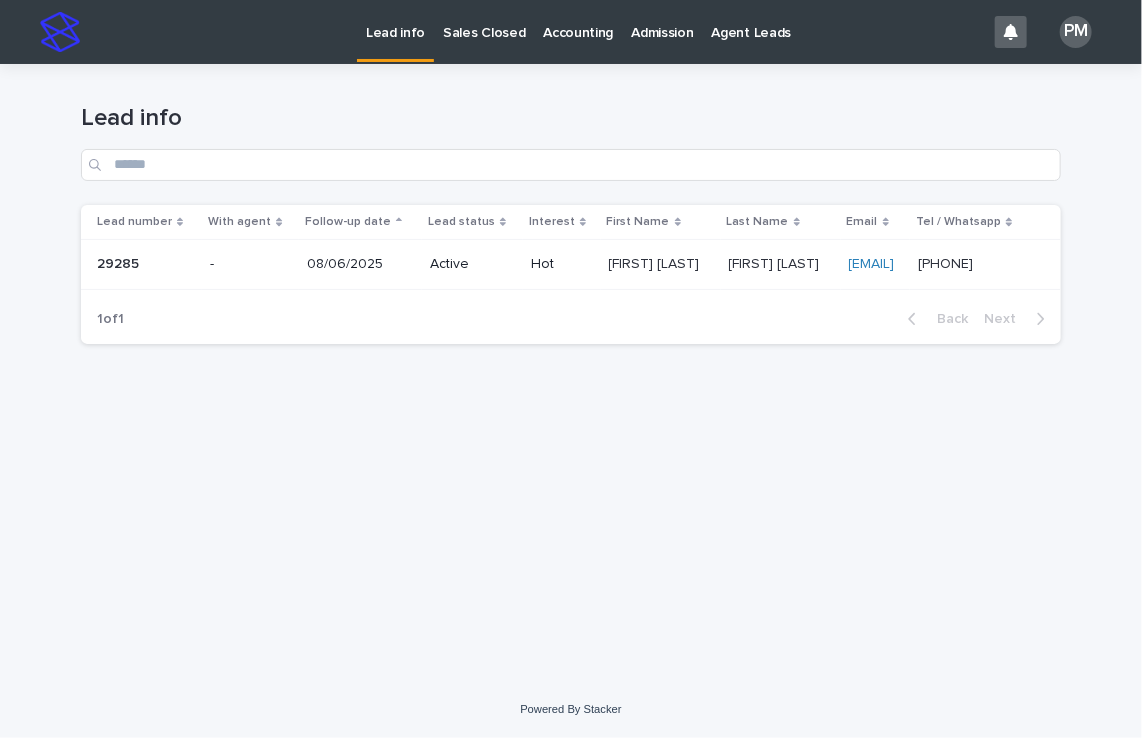 click on "Loading... Saving… Loading... Saving… Lead info Lead number With agent Follow-up date Lead status Interest First Name Last Name Email Tel / Whatsapp 29285 29285   - 08/06/2025 Active Hot Luvieska Paola Luvieska Paola   Lugo Rosales Lugo Rosales   Fraemny.lugo@gmail.com Fraemny.lugo@gmail.com   +58 414 533 4632 +58 414 533 4632   1  of  1 Back Next" at bounding box center [571, 347] 